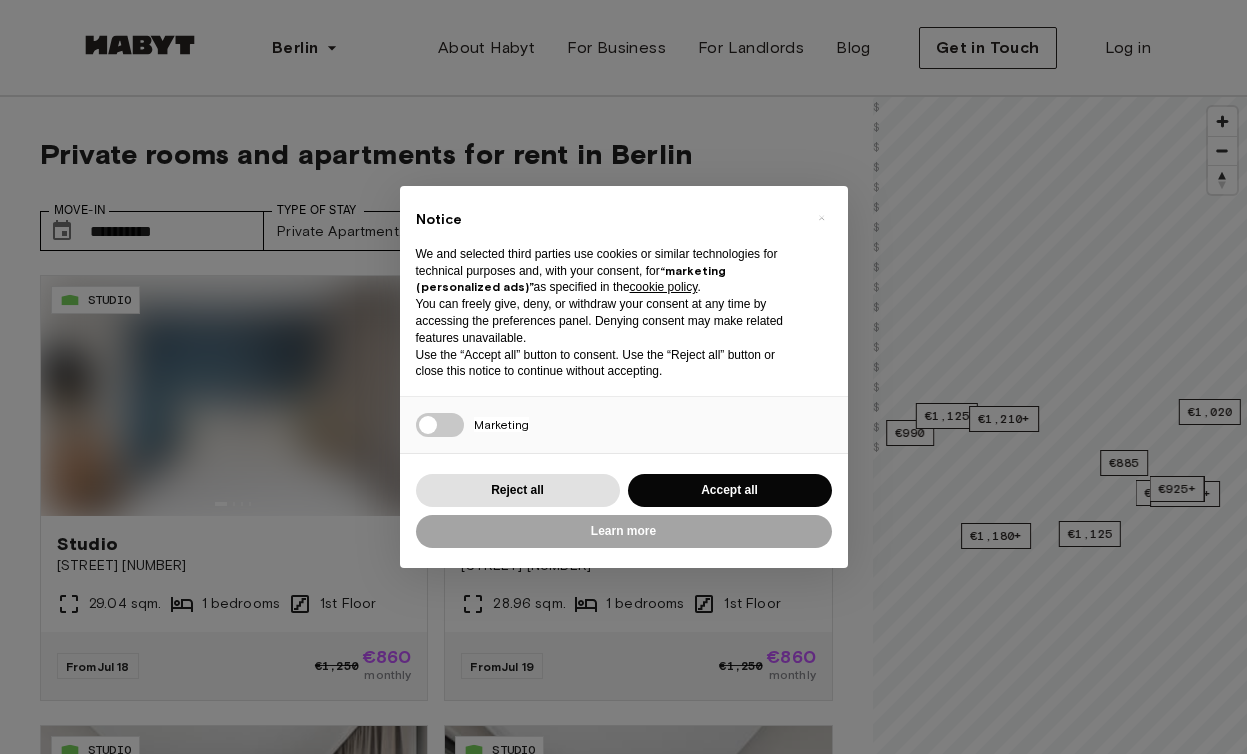 scroll, scrollTop: 0, scrollLeft: 0, axis: both 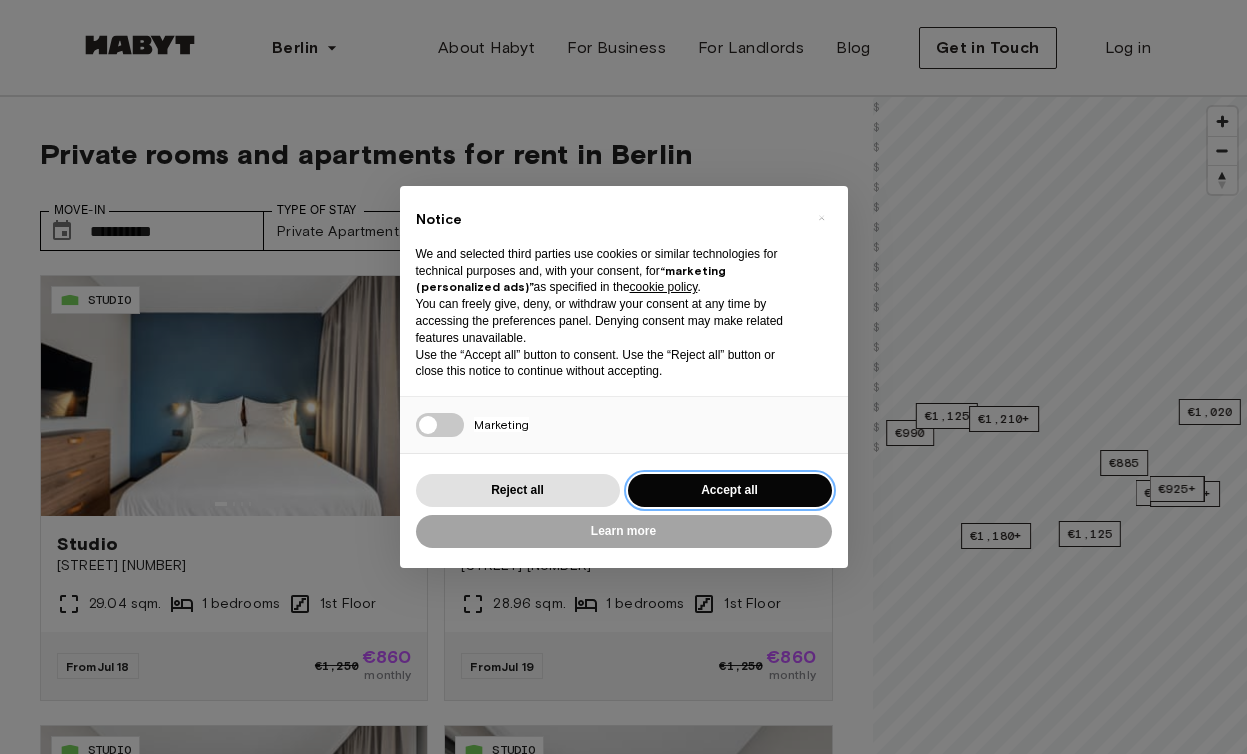 click on "Accept all" at bounding box center (730, 490) 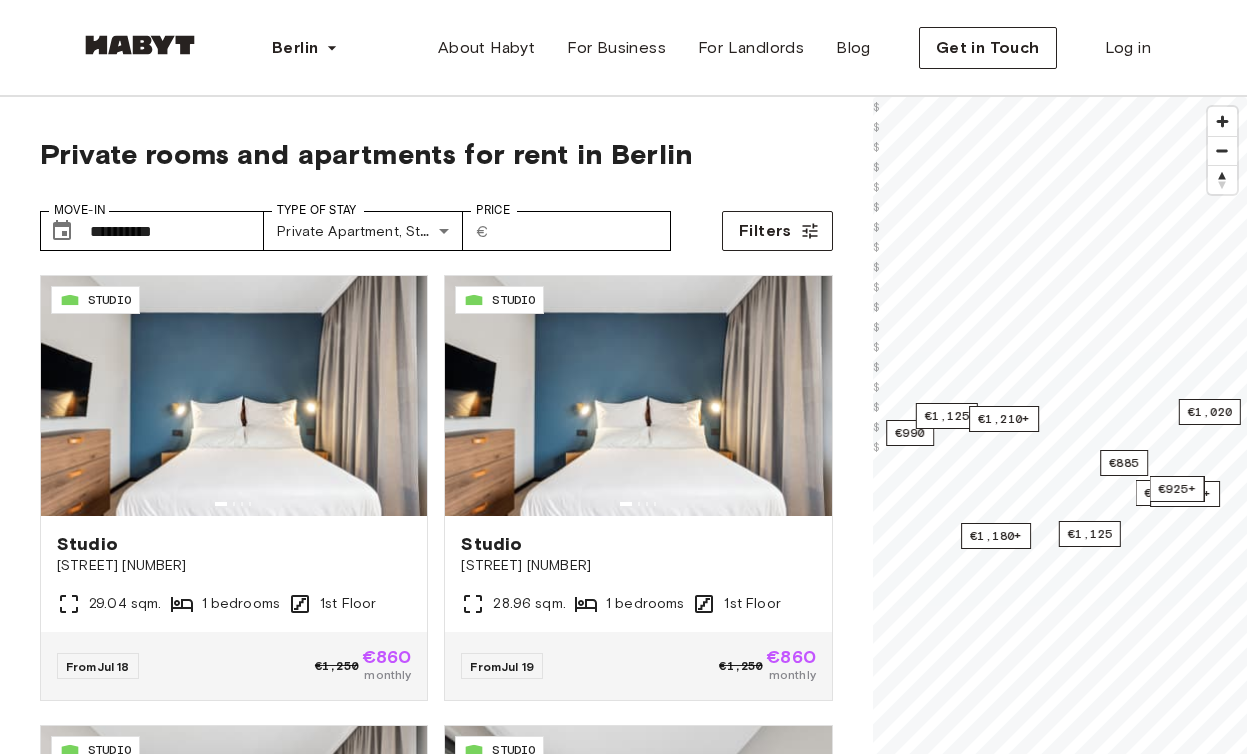 scroll, scrollTop: 0, scrollLeft: 0, axis: both 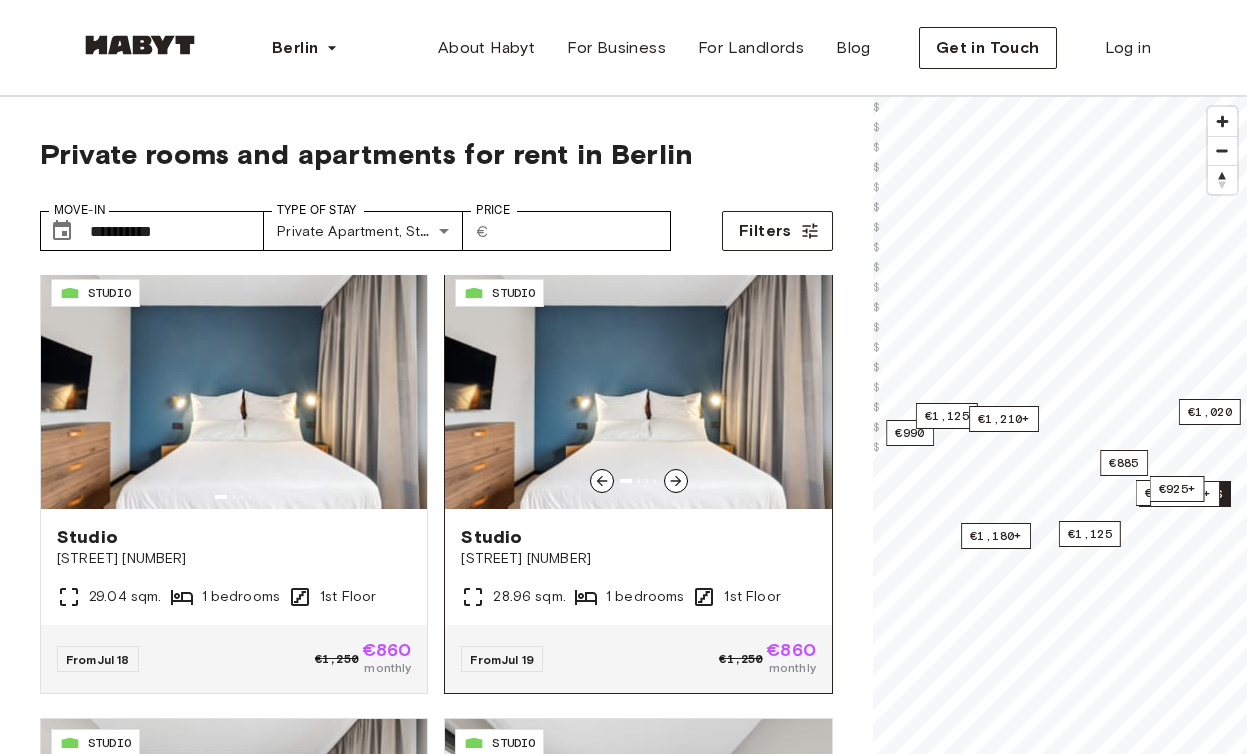 click on "Studio Fischerstraße 8 28.96 sqm. 1 bedrooms 1st Floor" at bounding box center [638, 567] 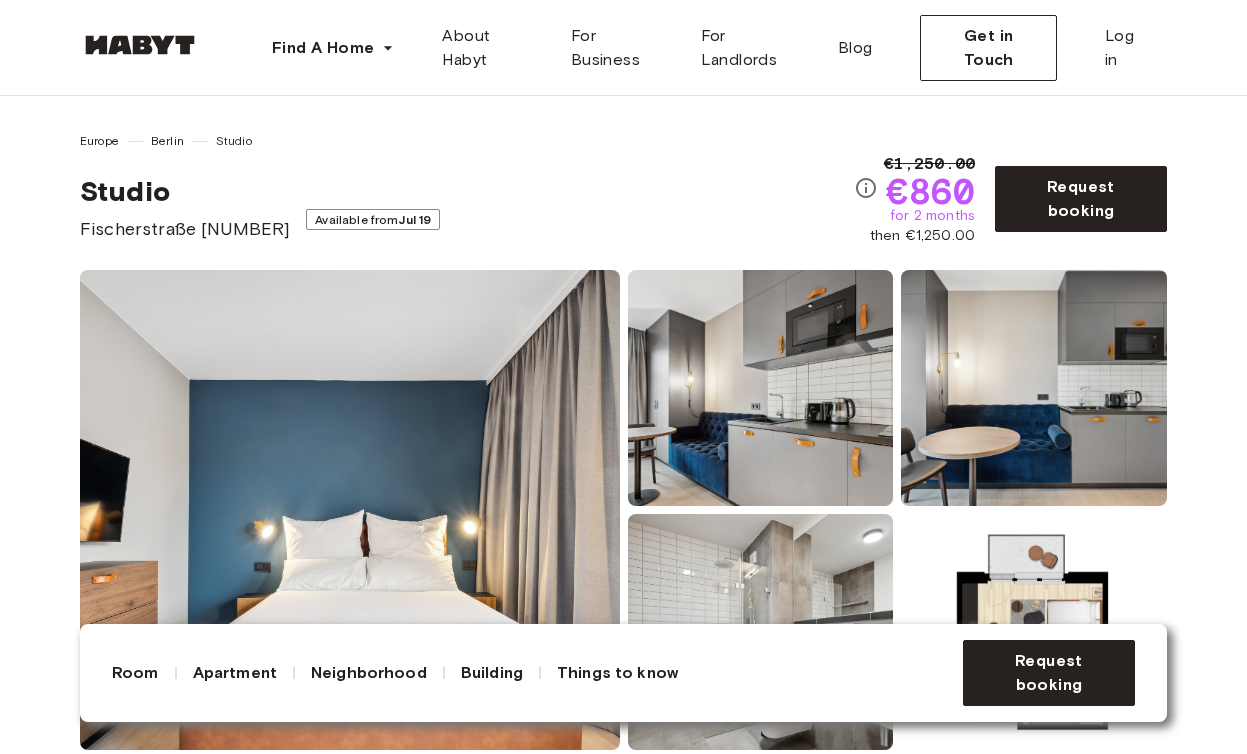 scroll, scrollTop: 0, scrollLeft: 0, axis: both 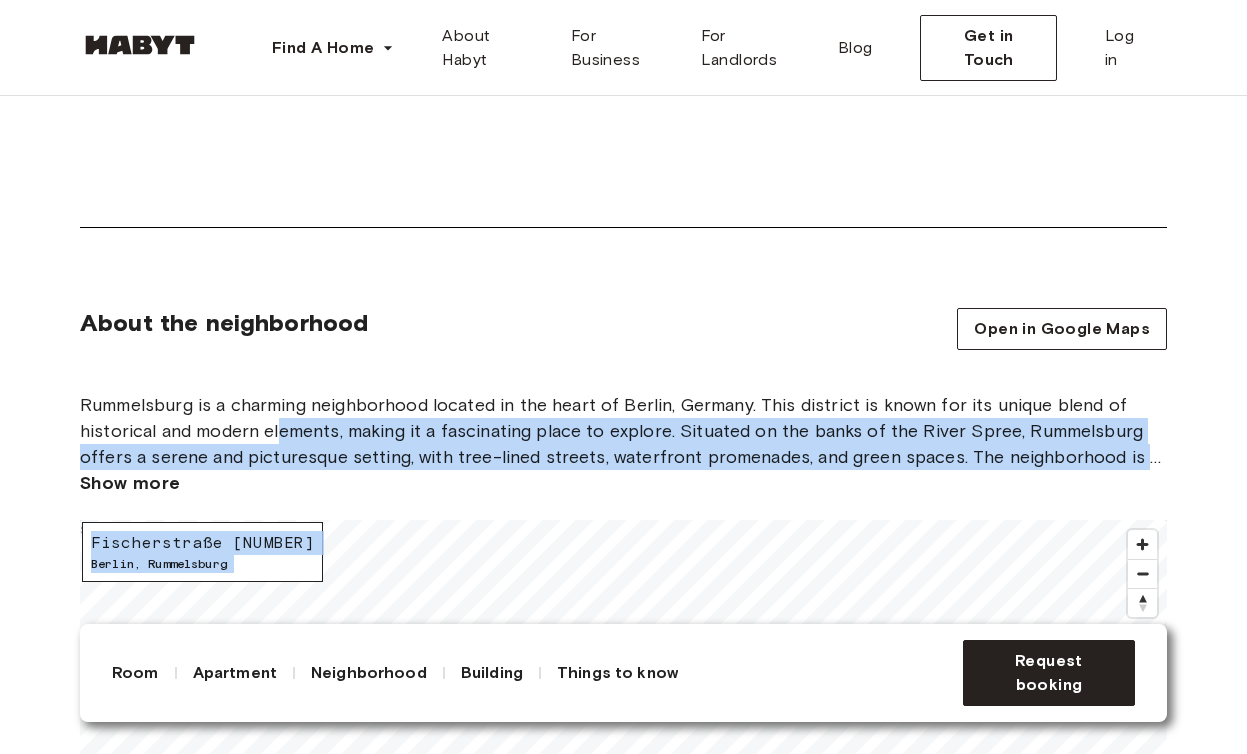 drag, startPoint x: 621, startPoint y: 516, endPoint x: 276, endPoint y: 423, distance: 357.31497 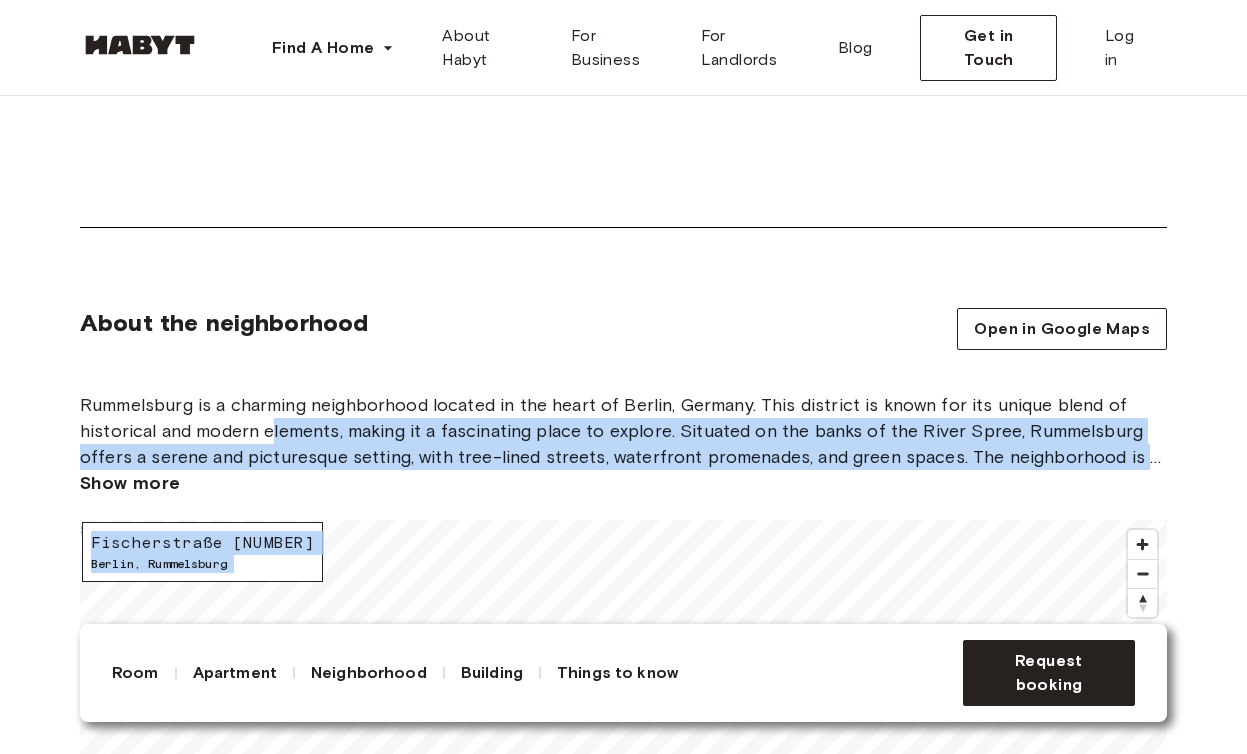 click on "About the neighborhood Open in Google Maps Rummelsburg is a charming neighborhood located in the heart of Berlin, Germany. This district is known for its unique blend of historical and modern elements, making it a fascinating place to explore. Situated on the banks of the River Spree, Rummelsburg offers a serene and picturesque setting, with tree-lined streets, waterfront promenades, and green spaces. The neighborhood is a haven for those seeking a tranquil escape from the bustling city, yet it also features a vibrant cultural scene with art galleries, cafes, and local shops. Rummelsburg strikes a balance between preserving its historical character and embracing contemporary developments, making it a delightful destination for residents and visitors alike. Show more Fischerstraße [NUMBER] [CITY], [COUNTRY] Rummelsburg © Mapbox © OpenStreetMap Improve this map $" at bounding box center (623, 600) 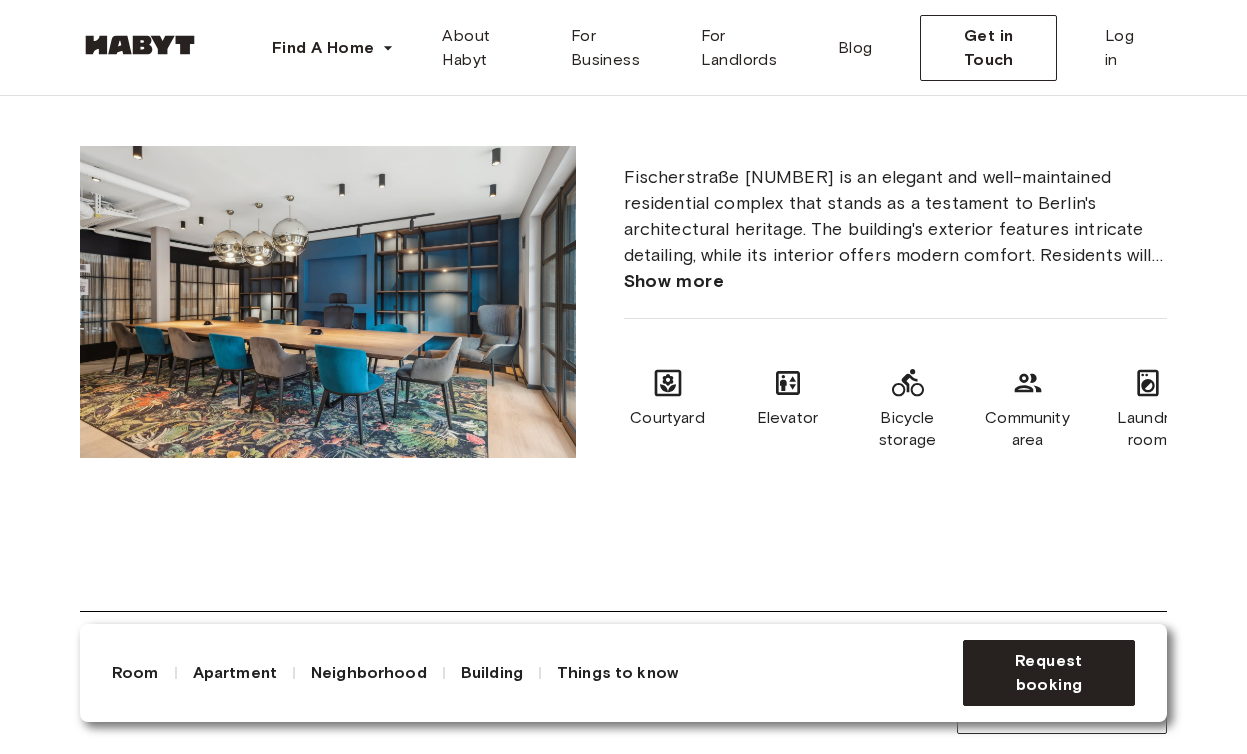 scroll, scrollTop: 1434, scrollLeft: 0, axis: vertical 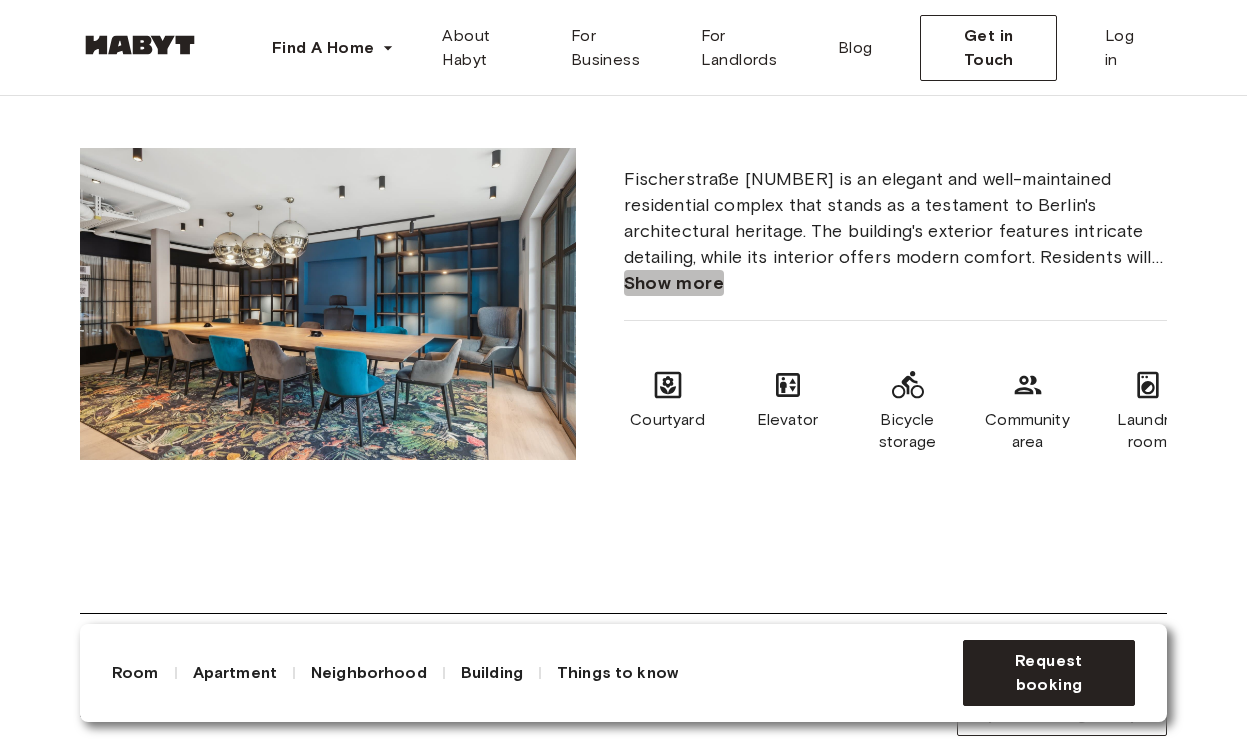 click on "Show more" at bounding box center (674, 283) 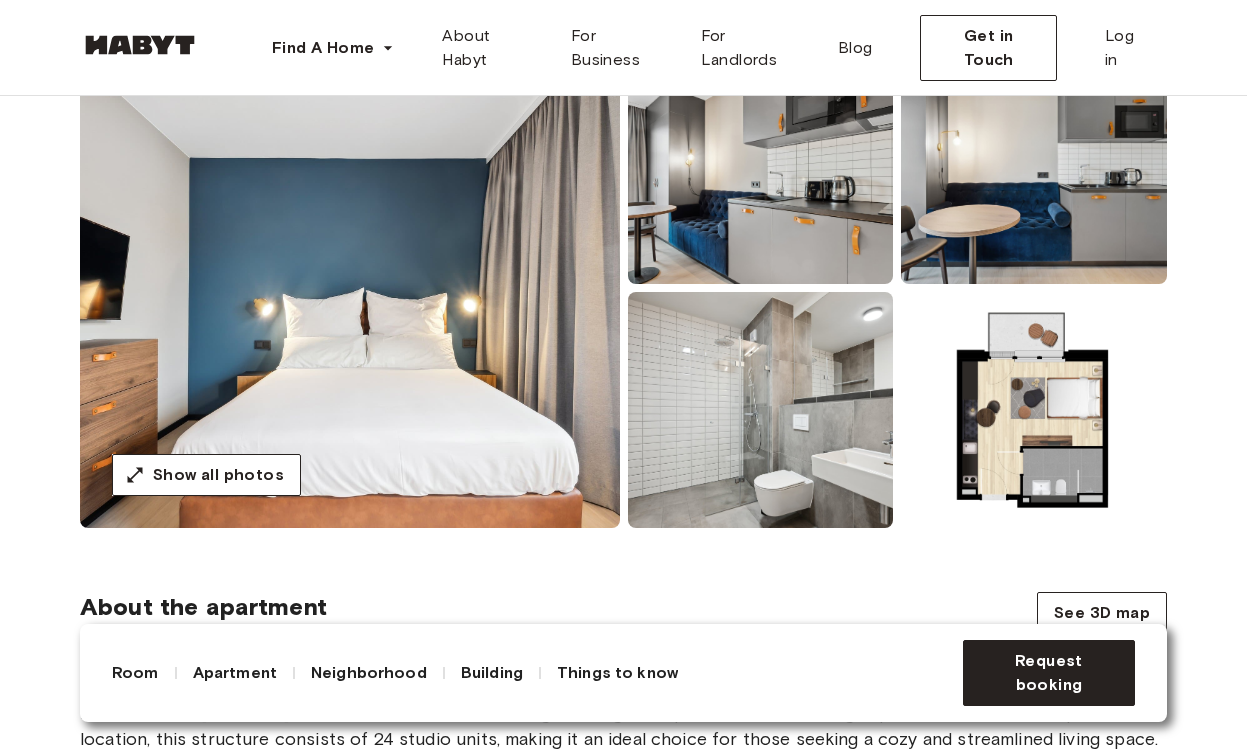 scroll, scrollTop: 246, scrollLeft: 0, axis: vertical 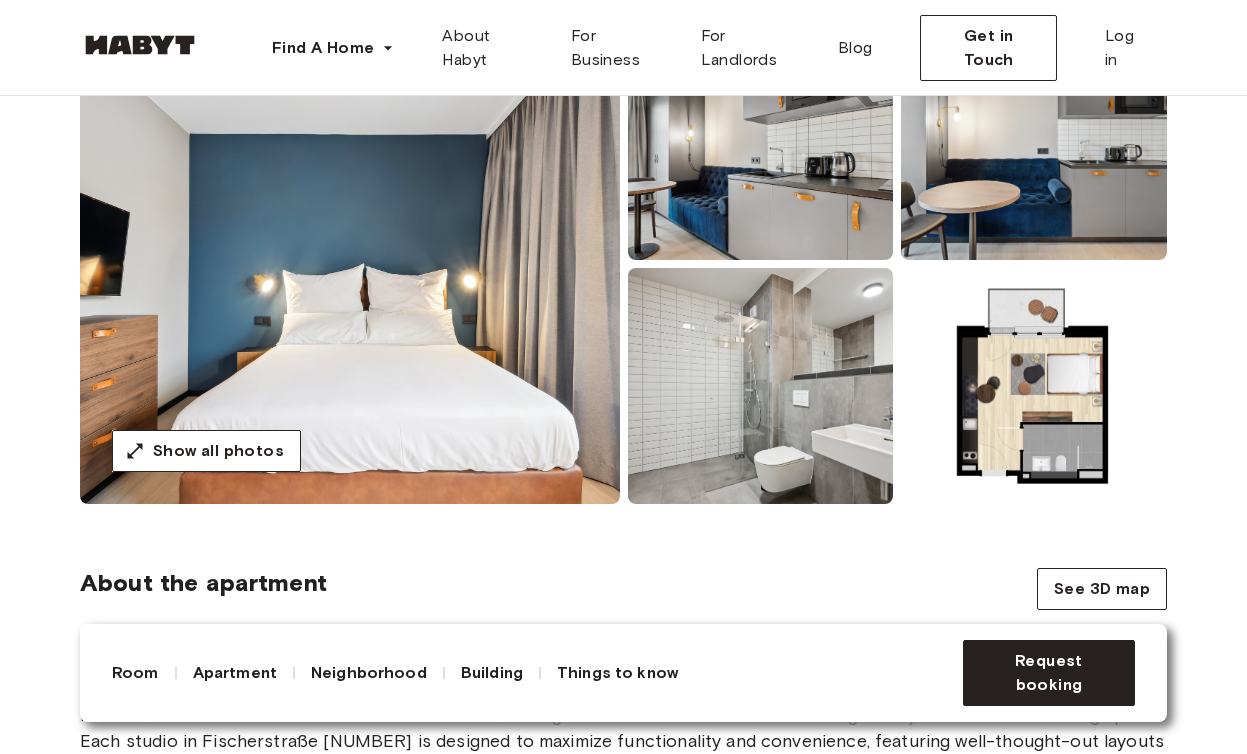 click at bounding box center (350, 264) 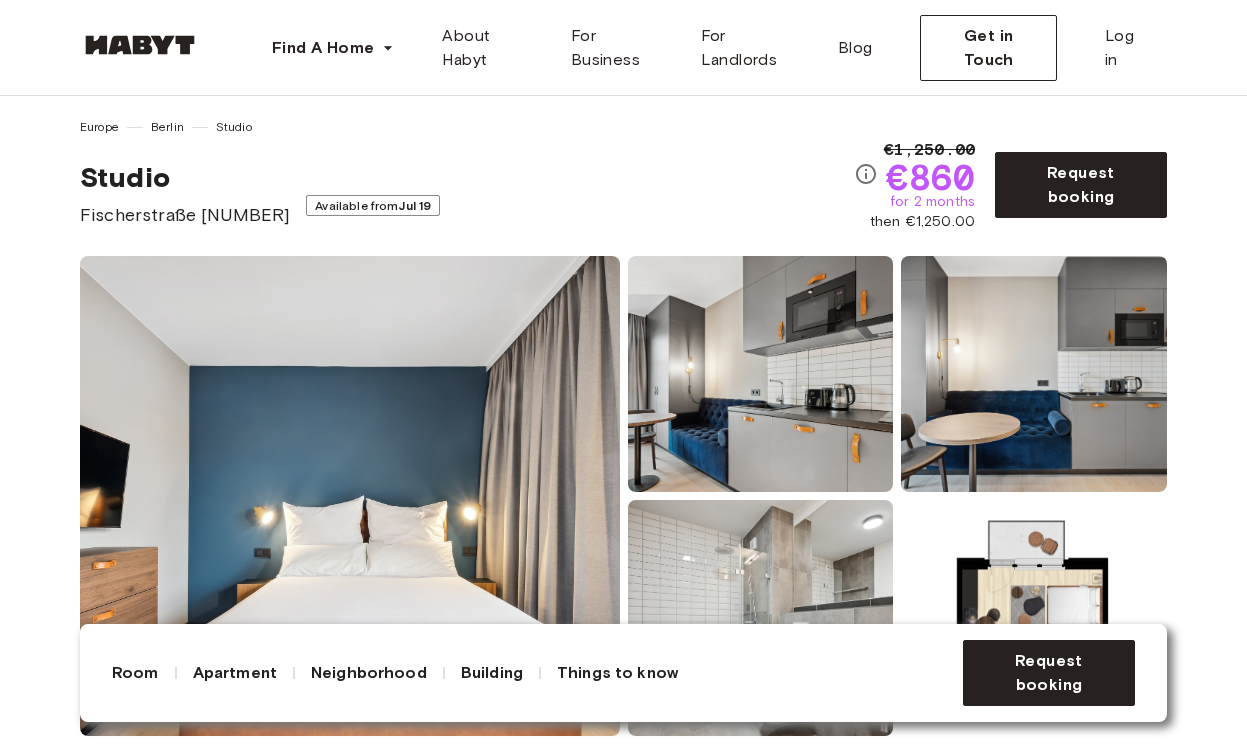 scroll, scrollTop: 7, scrollLeft: 0, axis: vertical 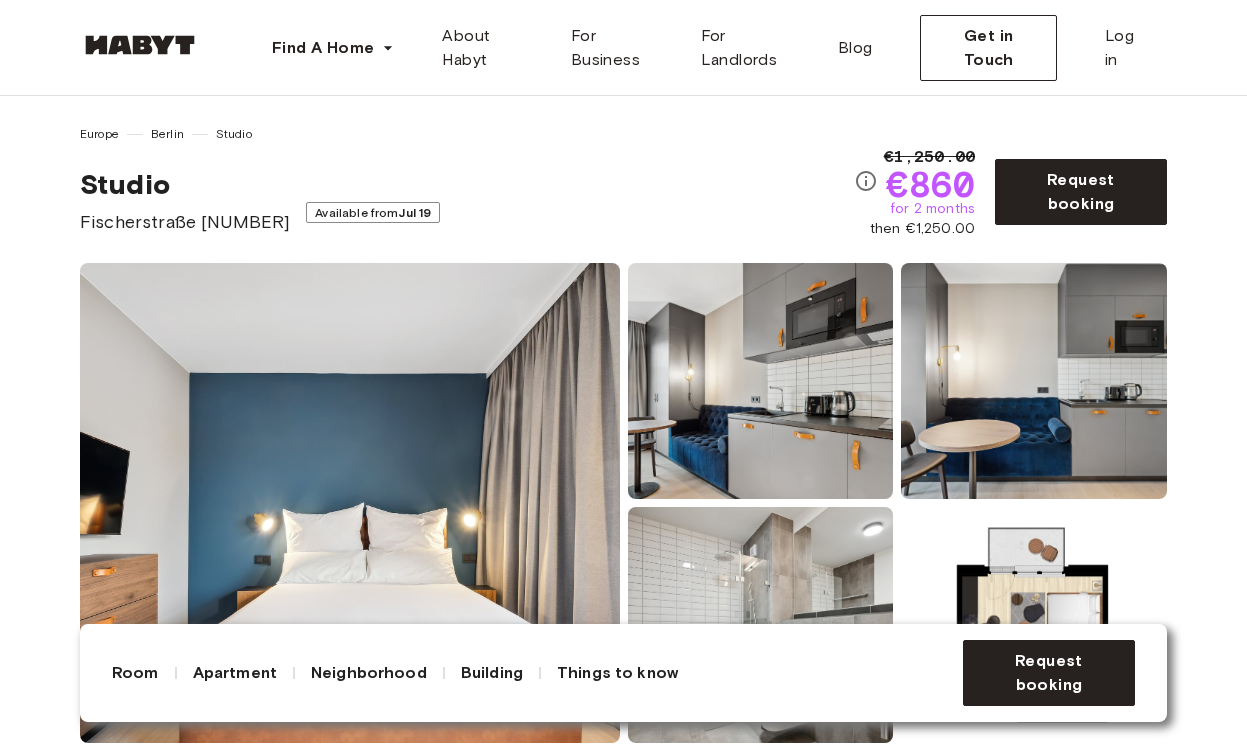 click at bounding box center (761, 381) 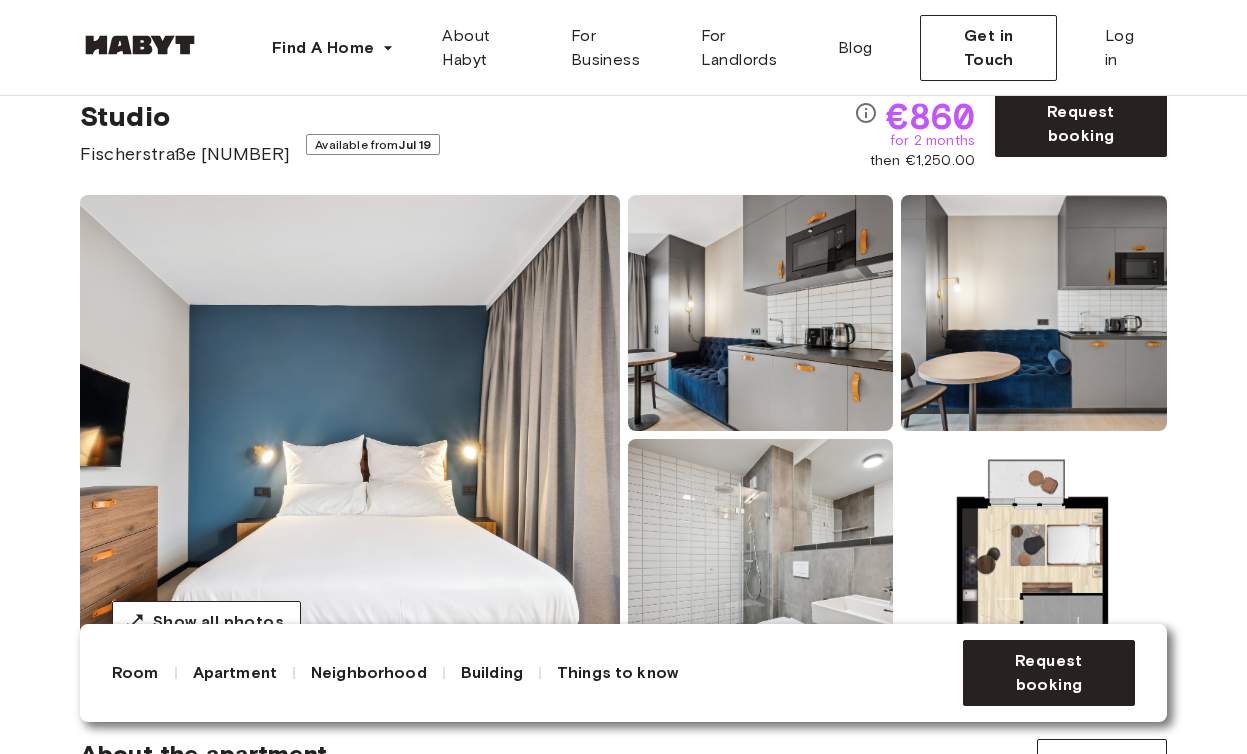 scroll, scrollTop: 42, scrollLeft: 0, axis: vertical 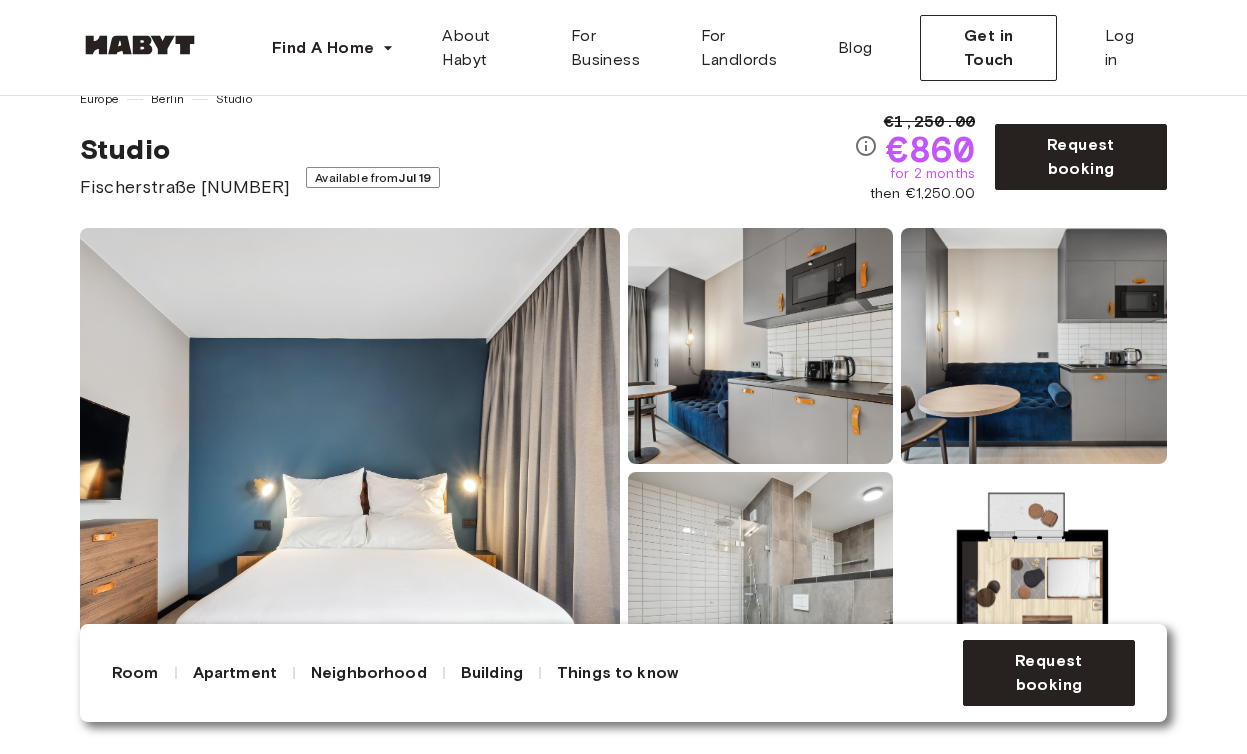click at bounding box center (1034, 346) 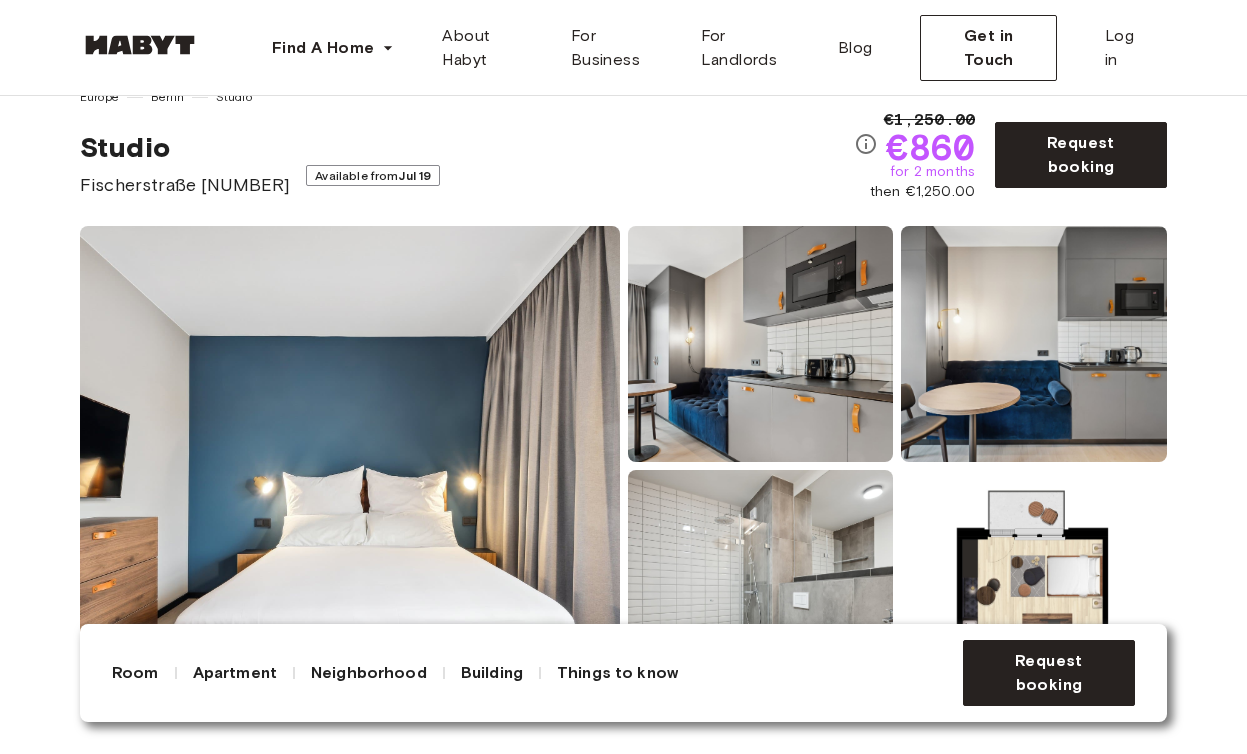 scroll, scrollTop: 122, scrollLeft: 0, axis: vertical 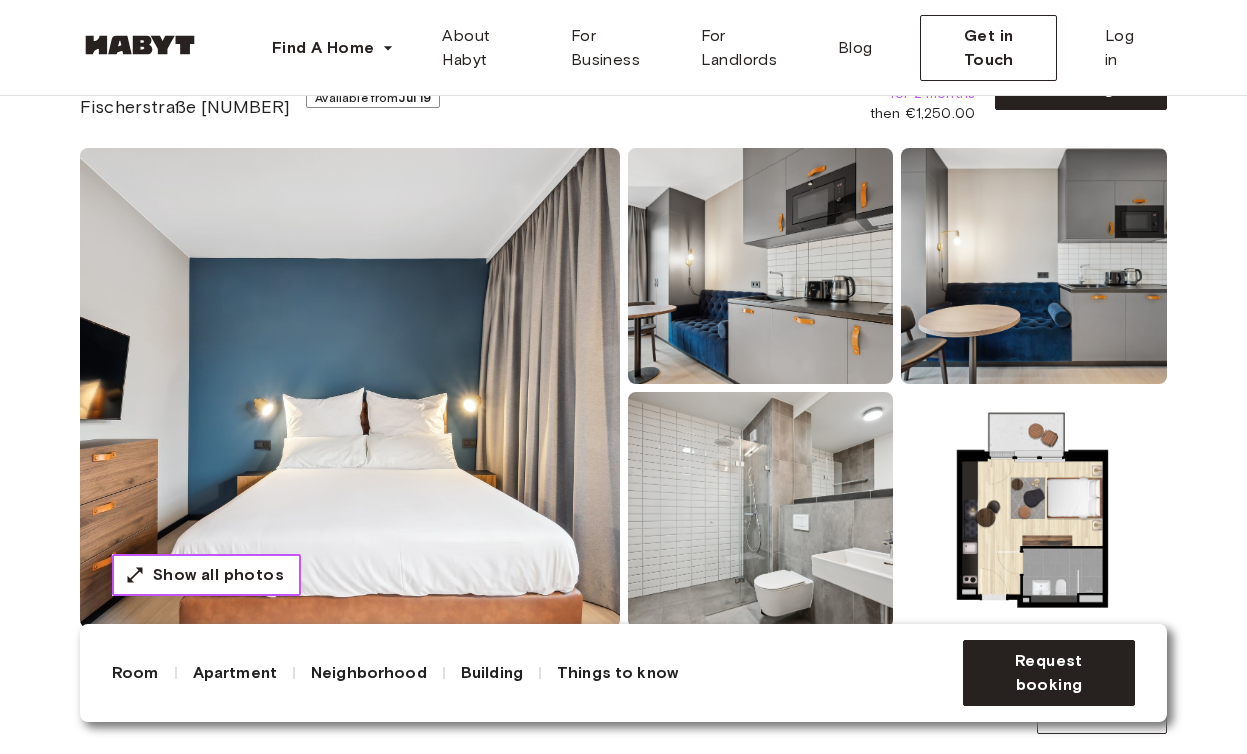 click on "Show all photos" at bounding box center [218, 575] 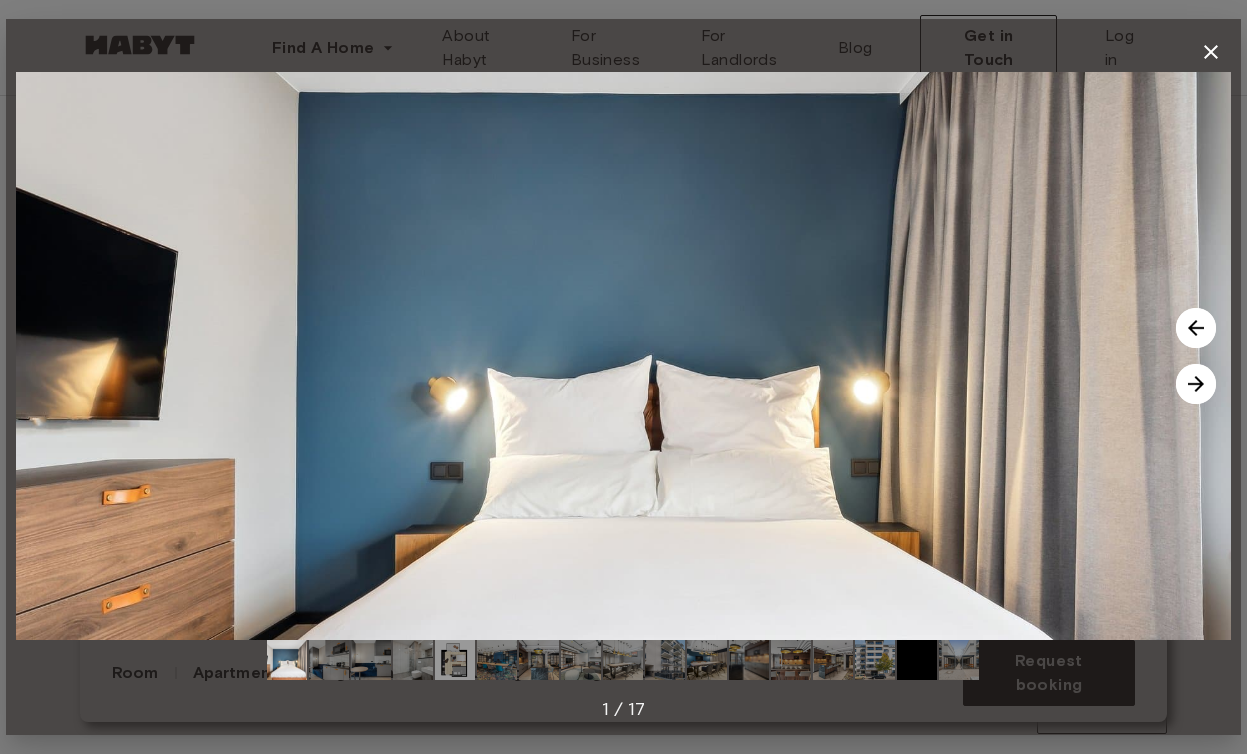 click at bounding box center [1196, 328] 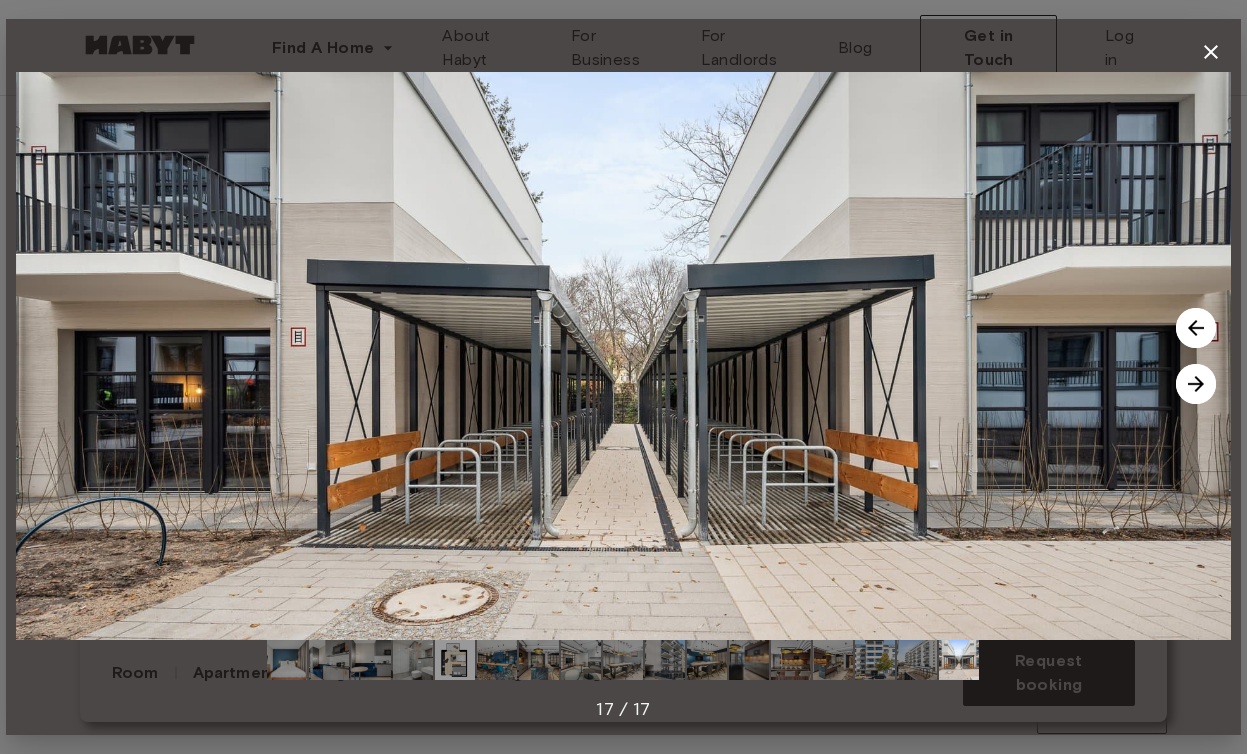click at bounding box center [1196, 328] 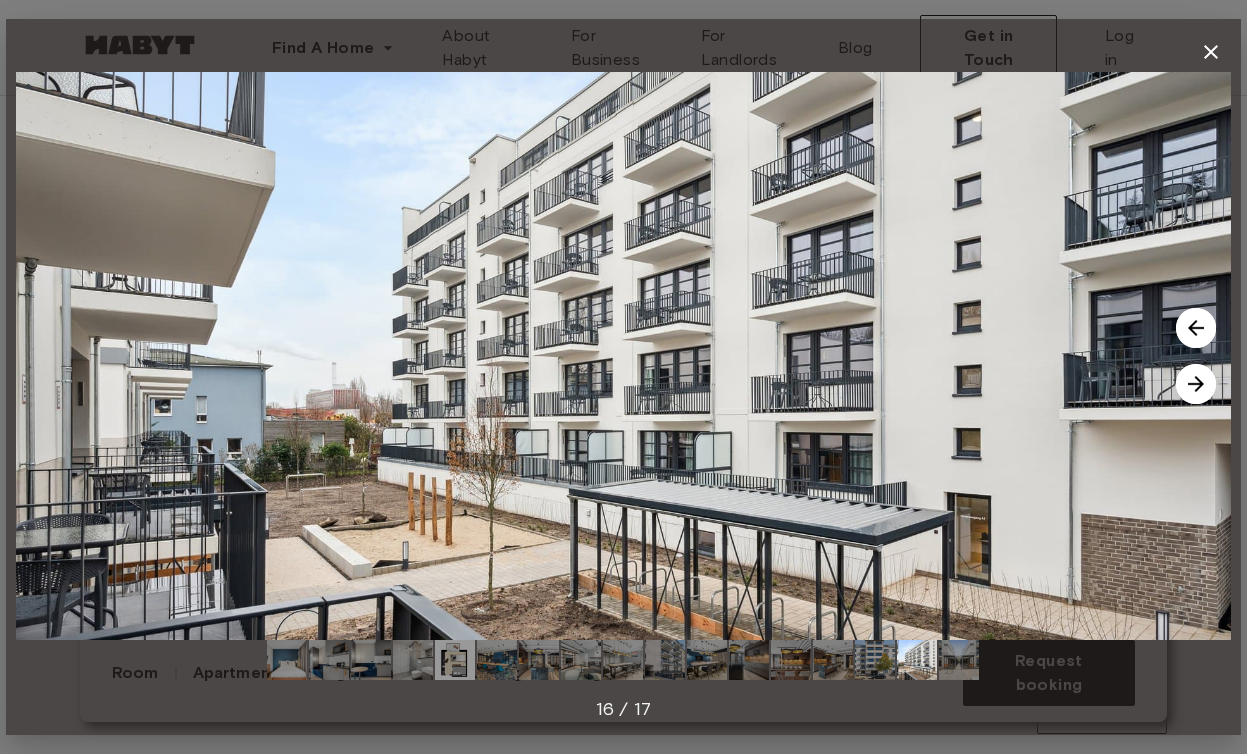 click at bounding box center (1196, 328) 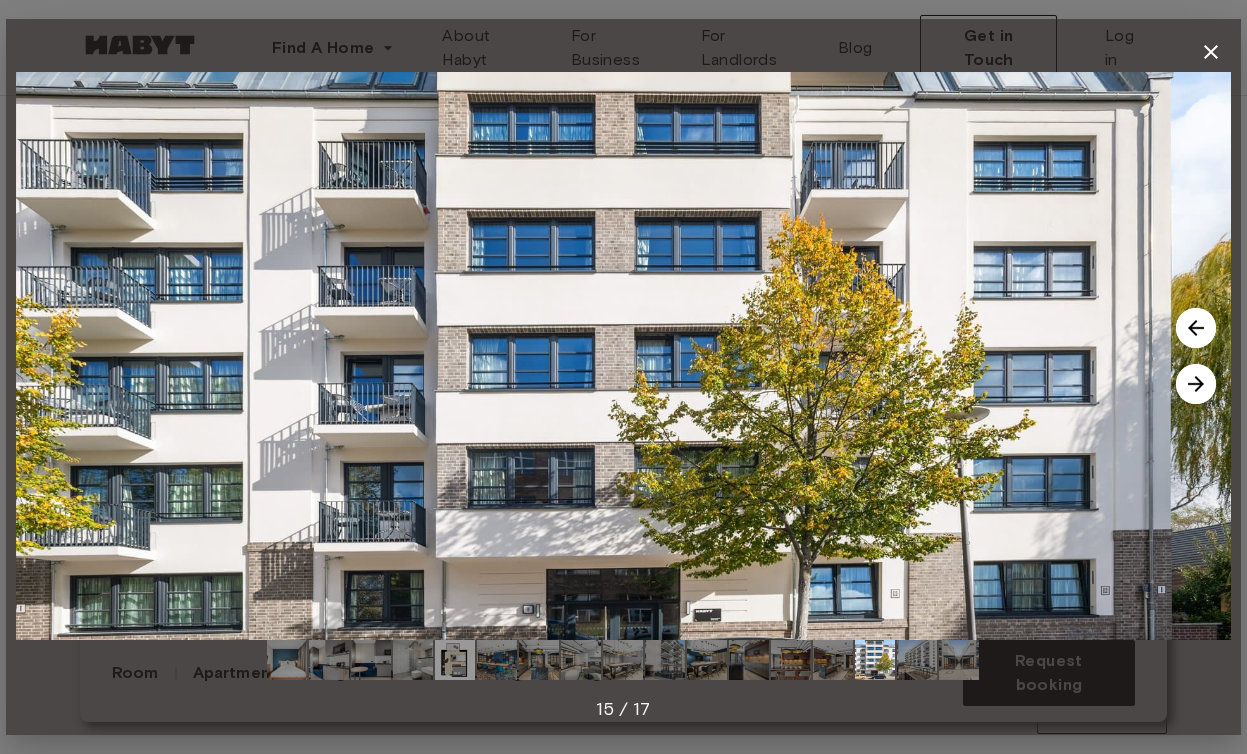 click at bounding box center (1196, 328) 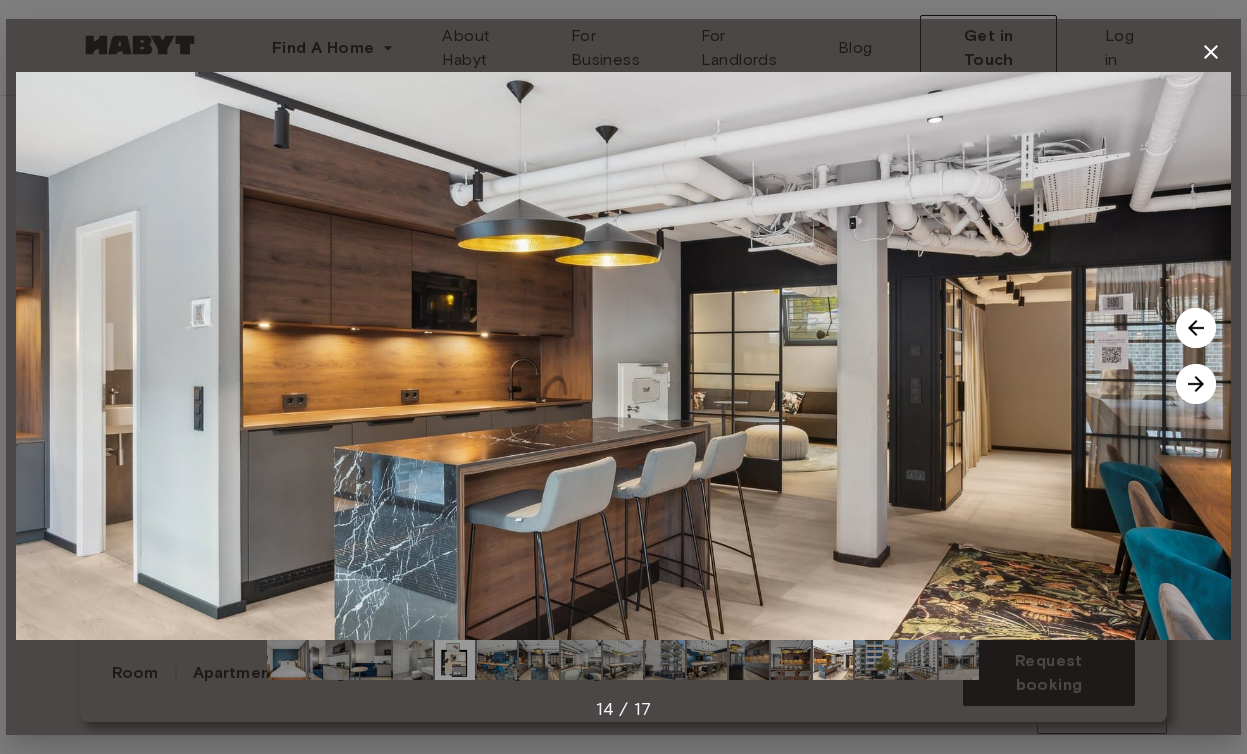click at bounding box center (1196, 328) 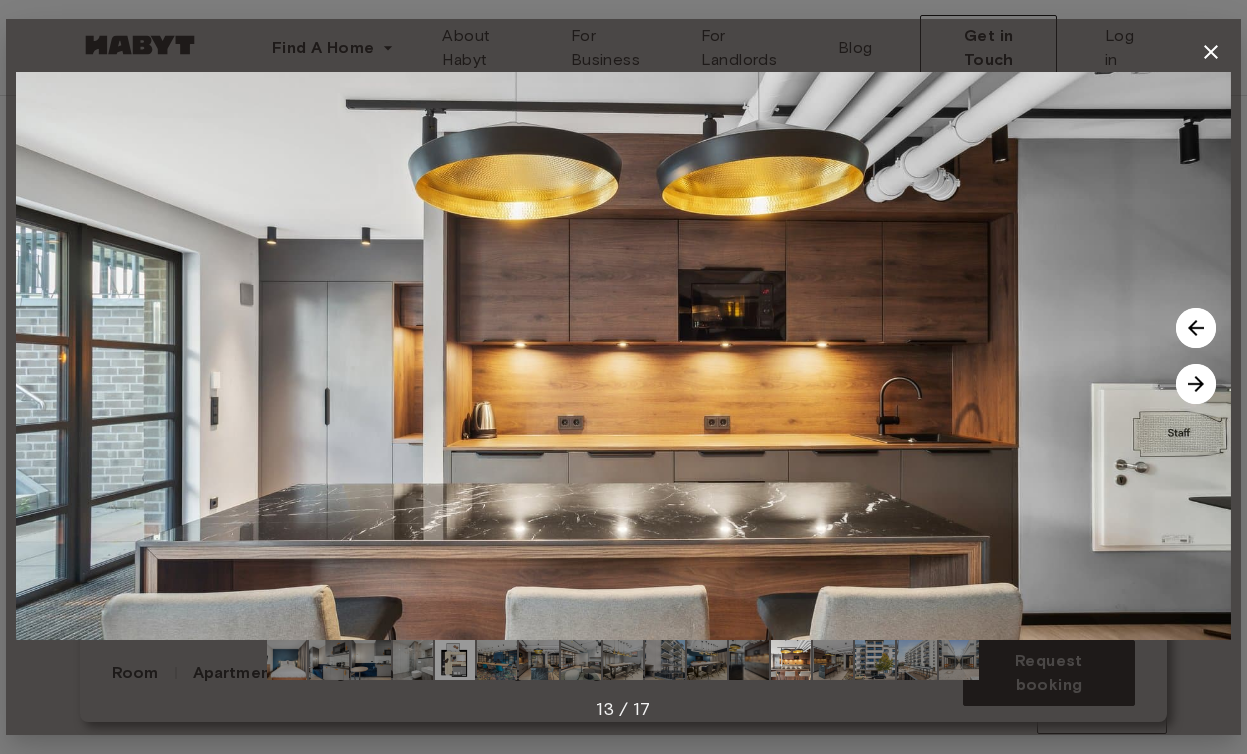 click at bounding box center [1196, 328] 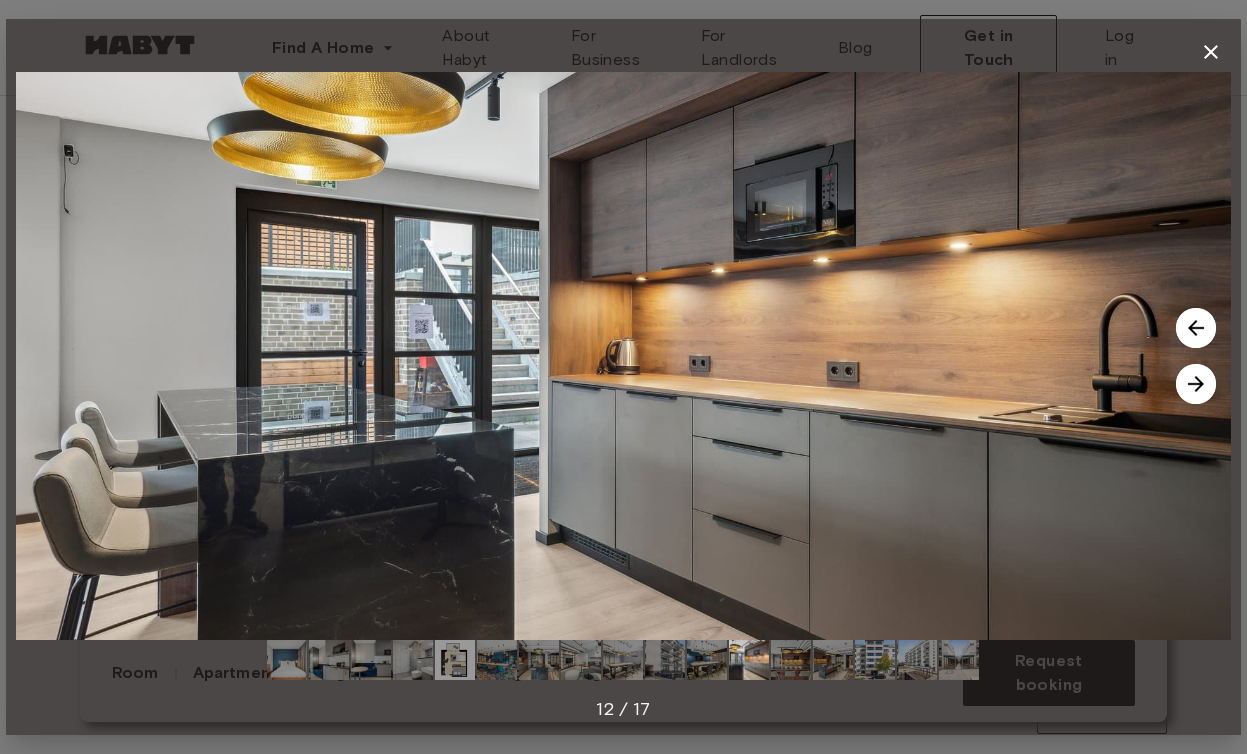 click at bounding box center (1196, 328) 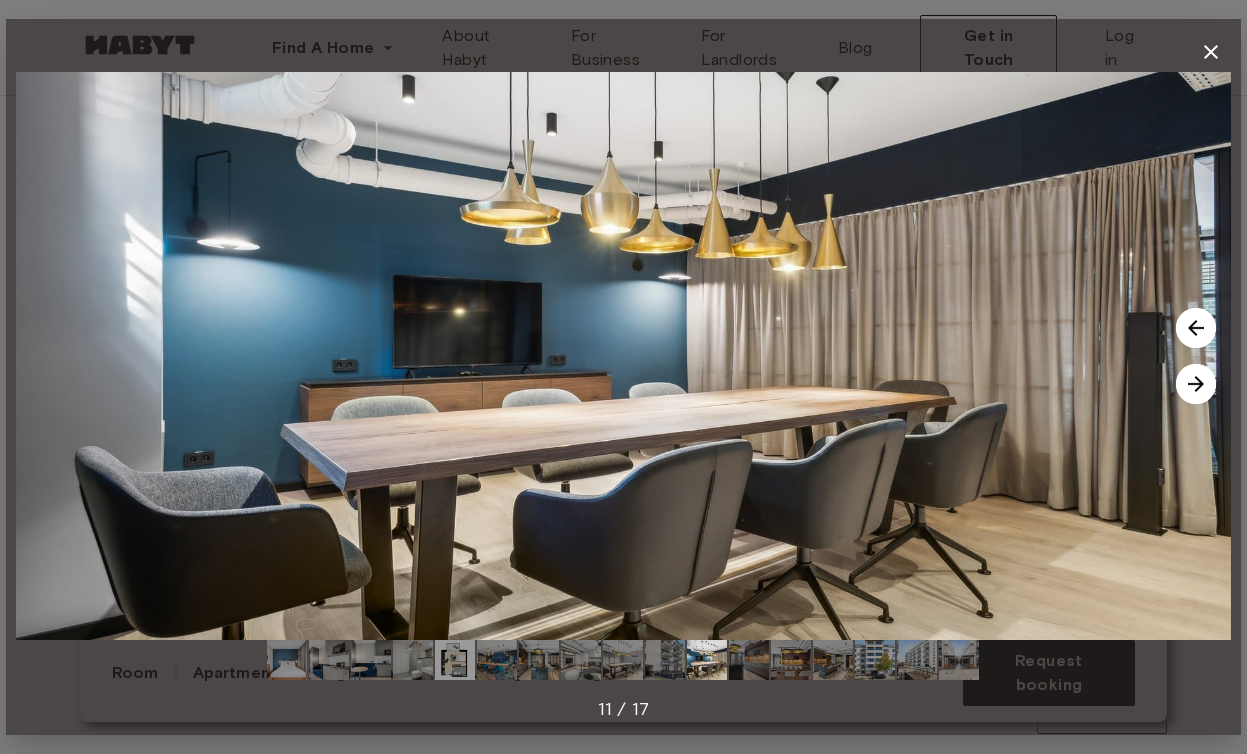 click at bounding box center (1196, 328) 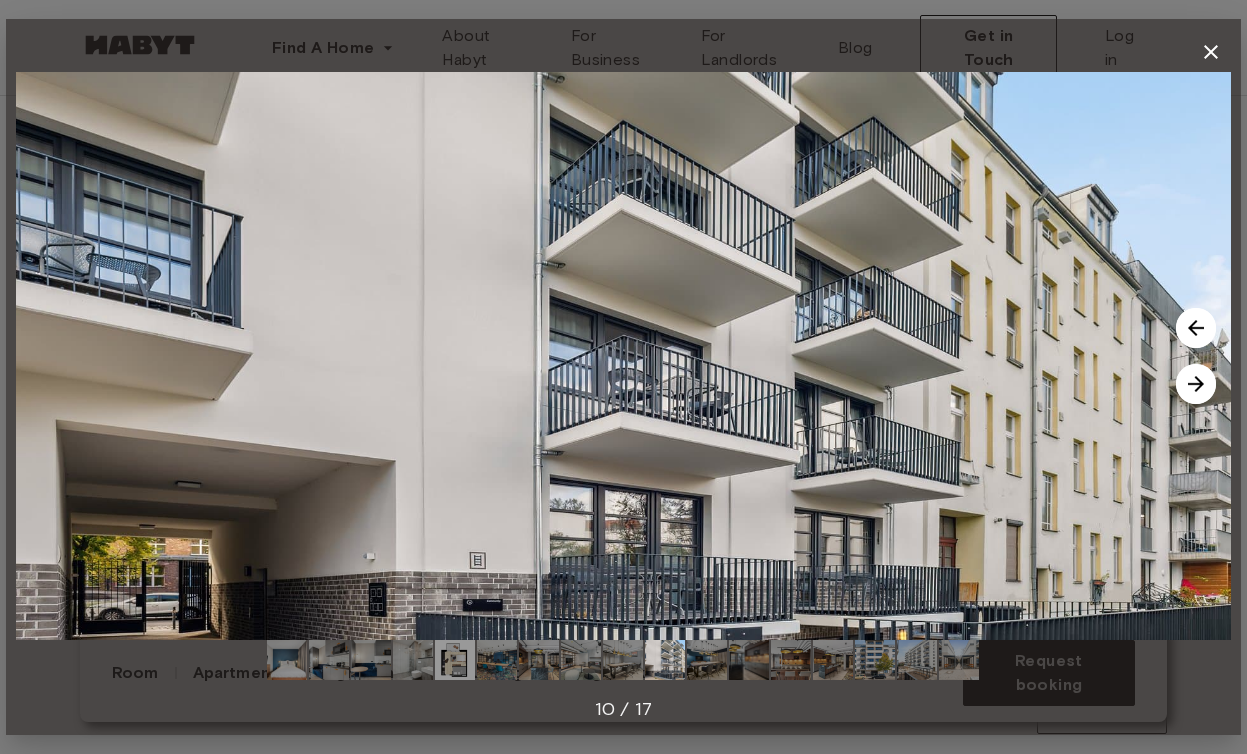 click at bounding box center [1196, 328] 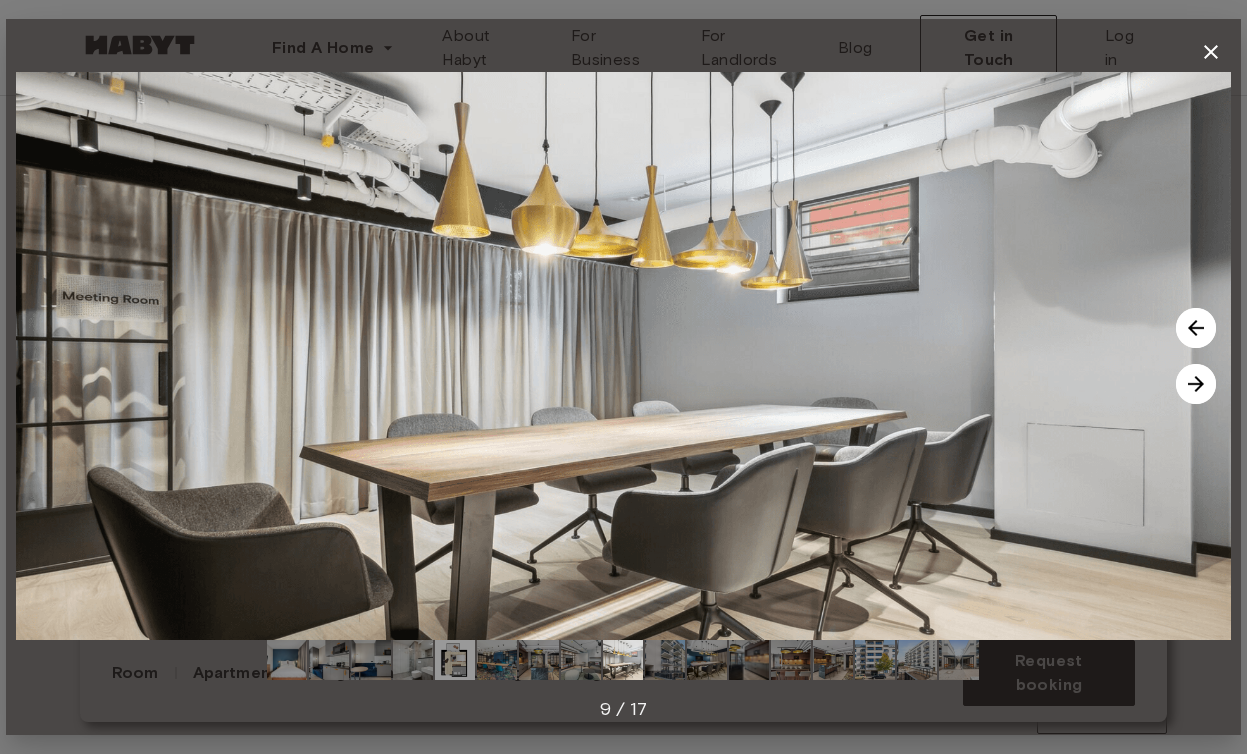 click at bounding box center [1196, 328] 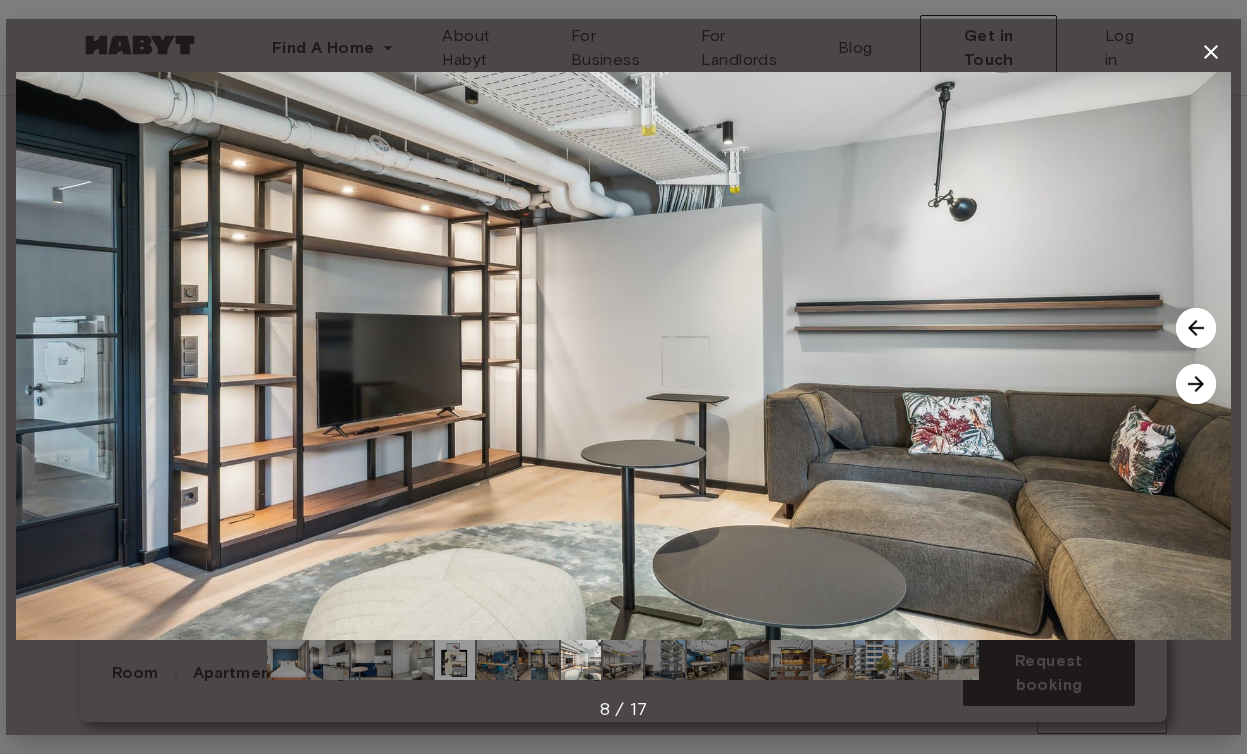 click at bounding box center [1196, 328] 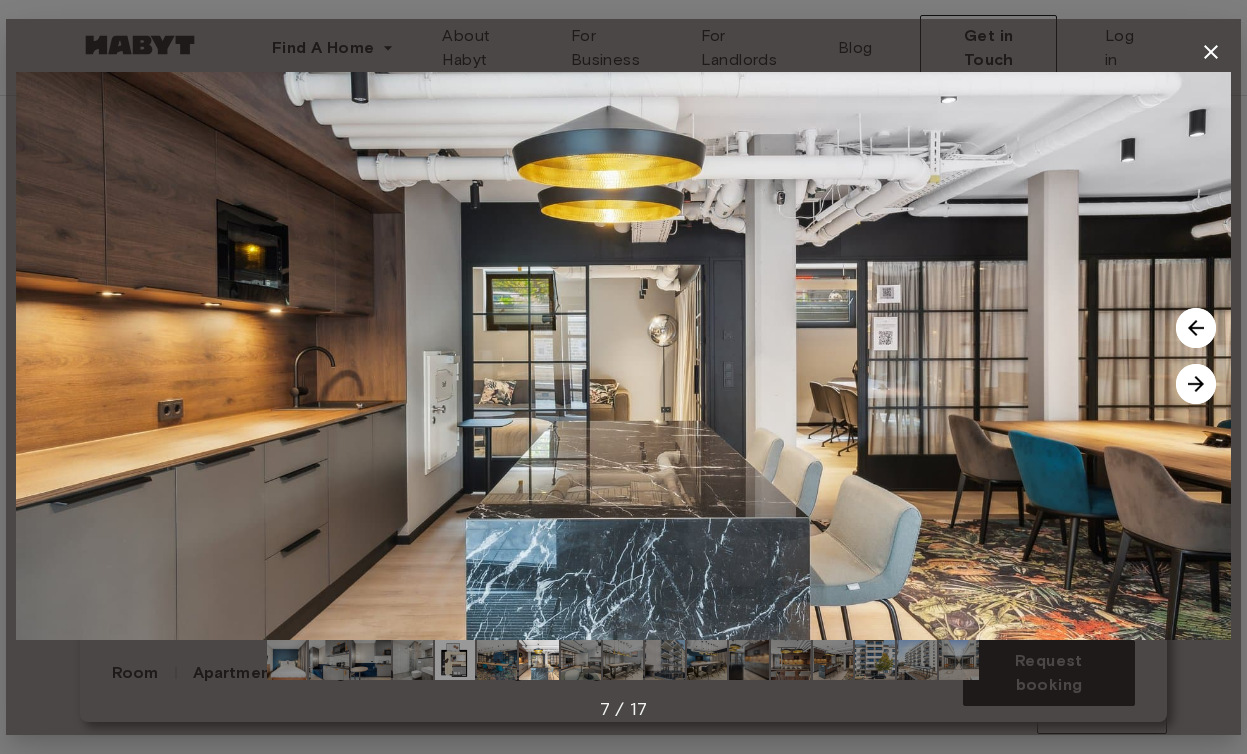 click at bounding box center [1196, 328] 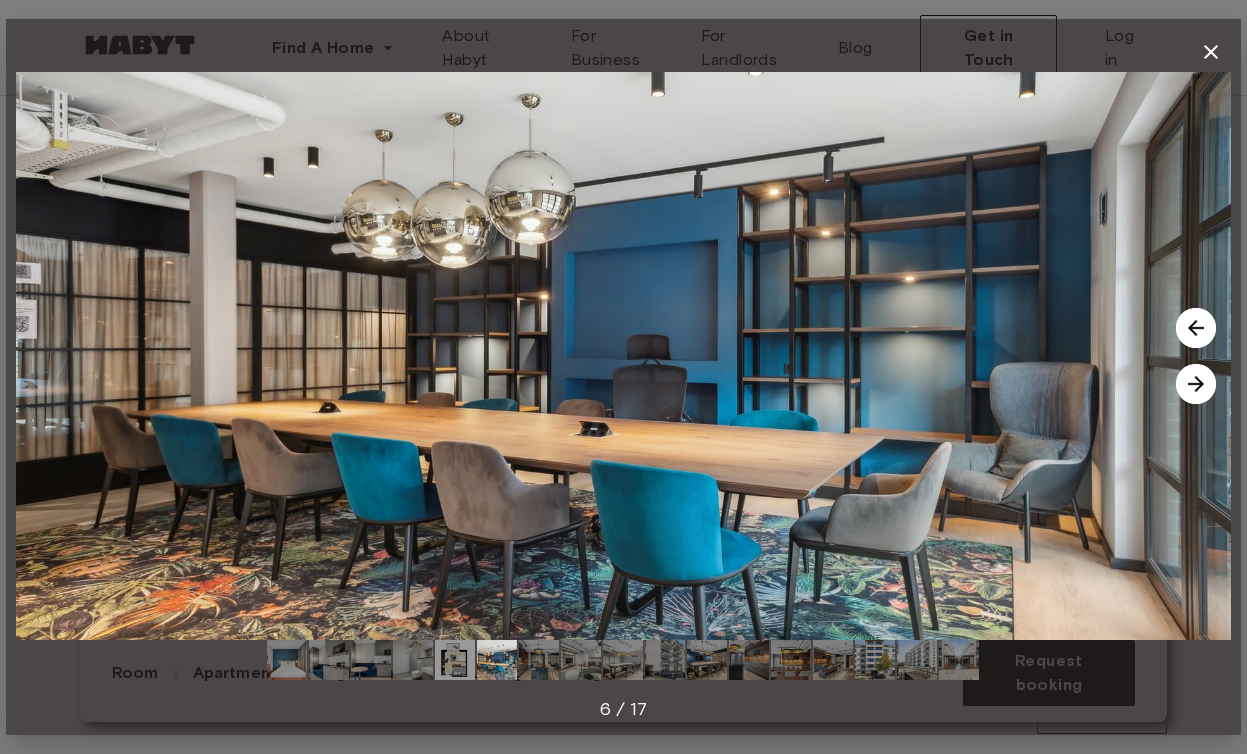 click 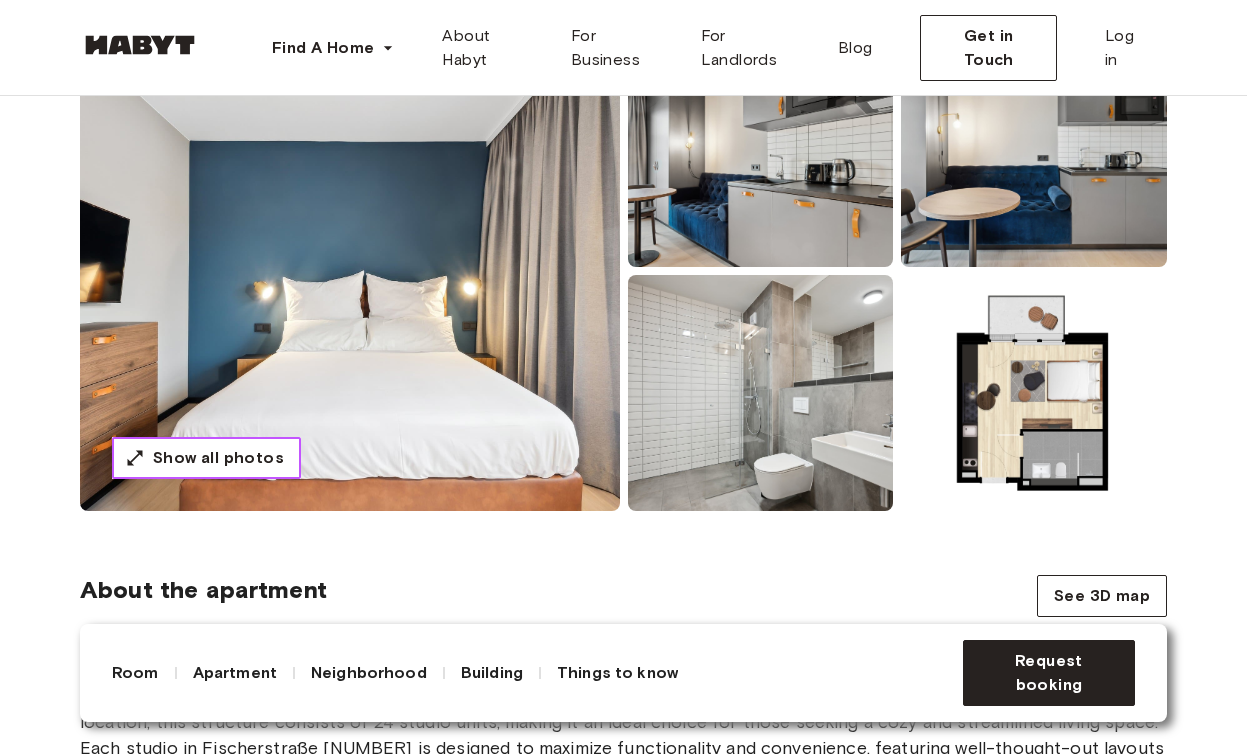 scroll, scrollTop: 254, scrollLeft: 0, axis: vertical 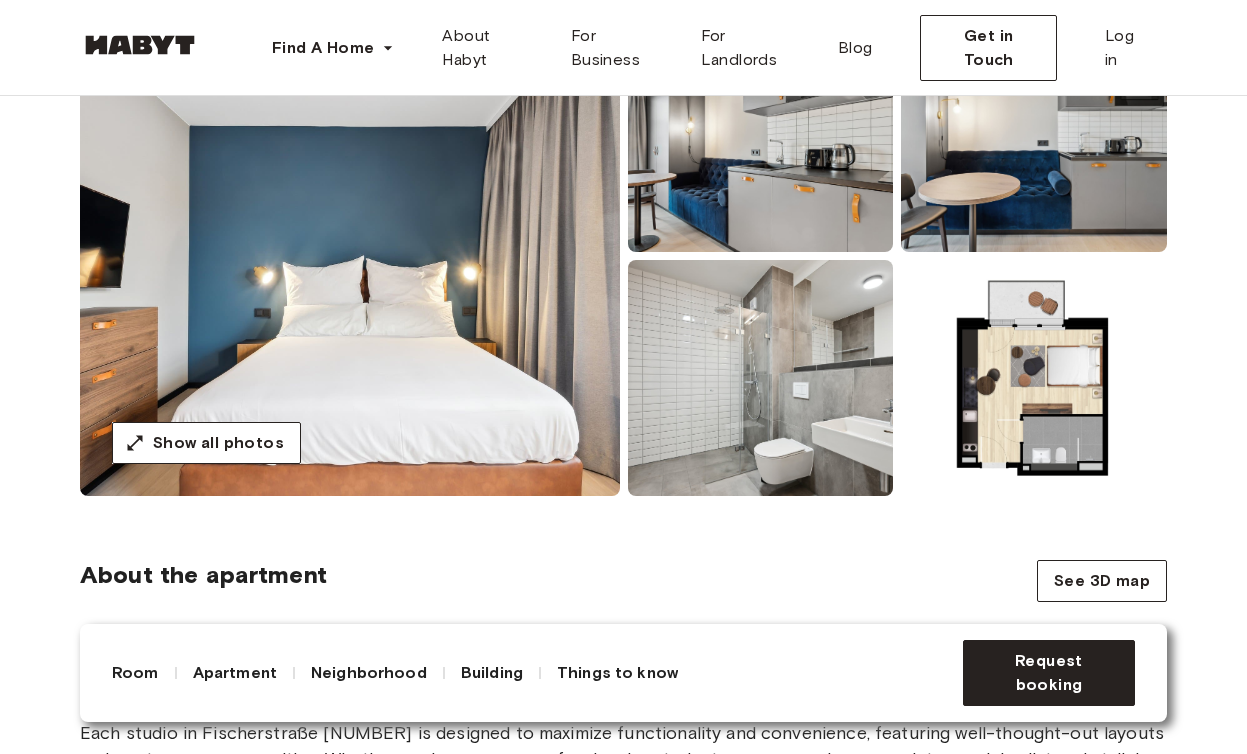 click at bounding box center (350, 256) 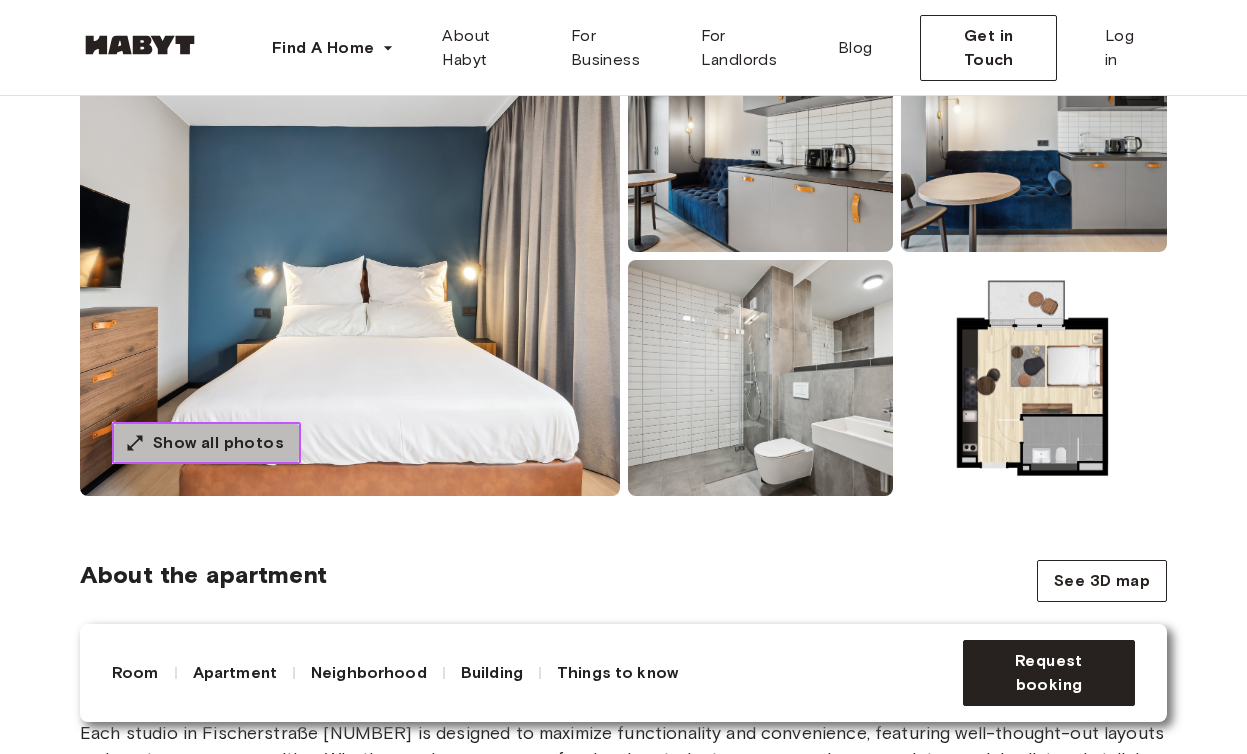 click on "Show all photos" at bounding box center [218, 443] 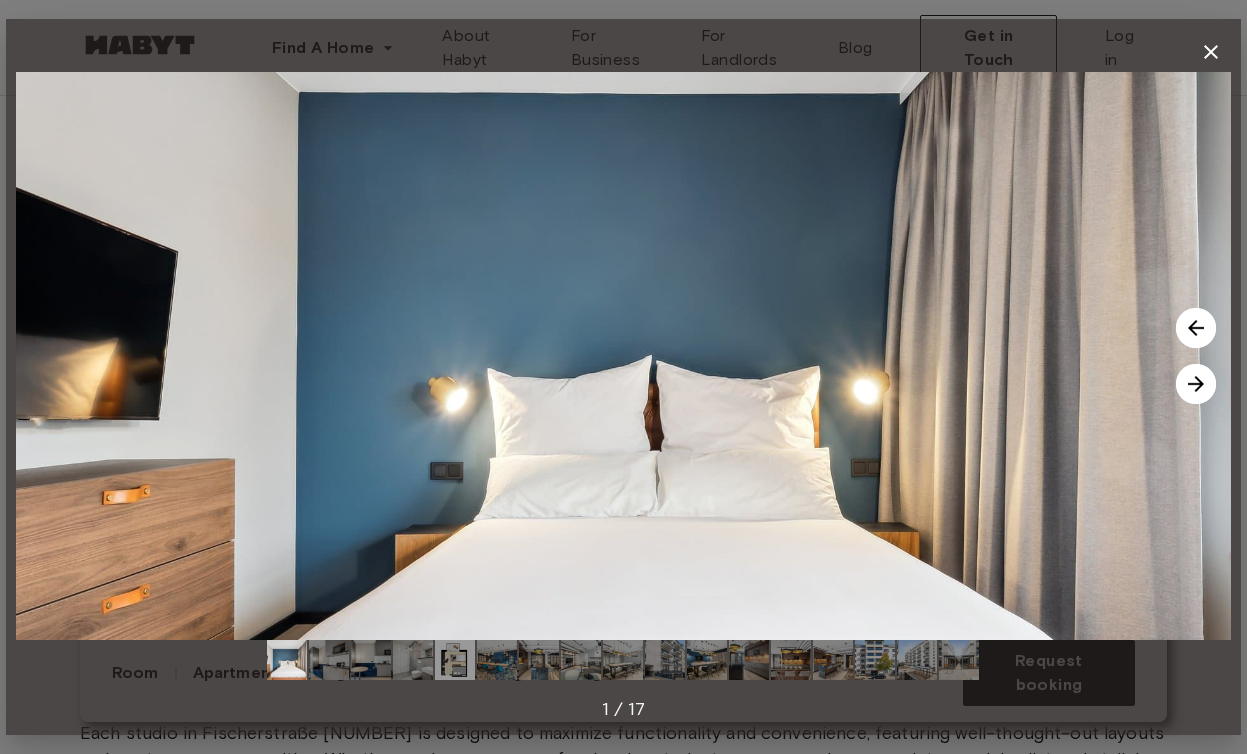 click at bounding box center [1196, 328] 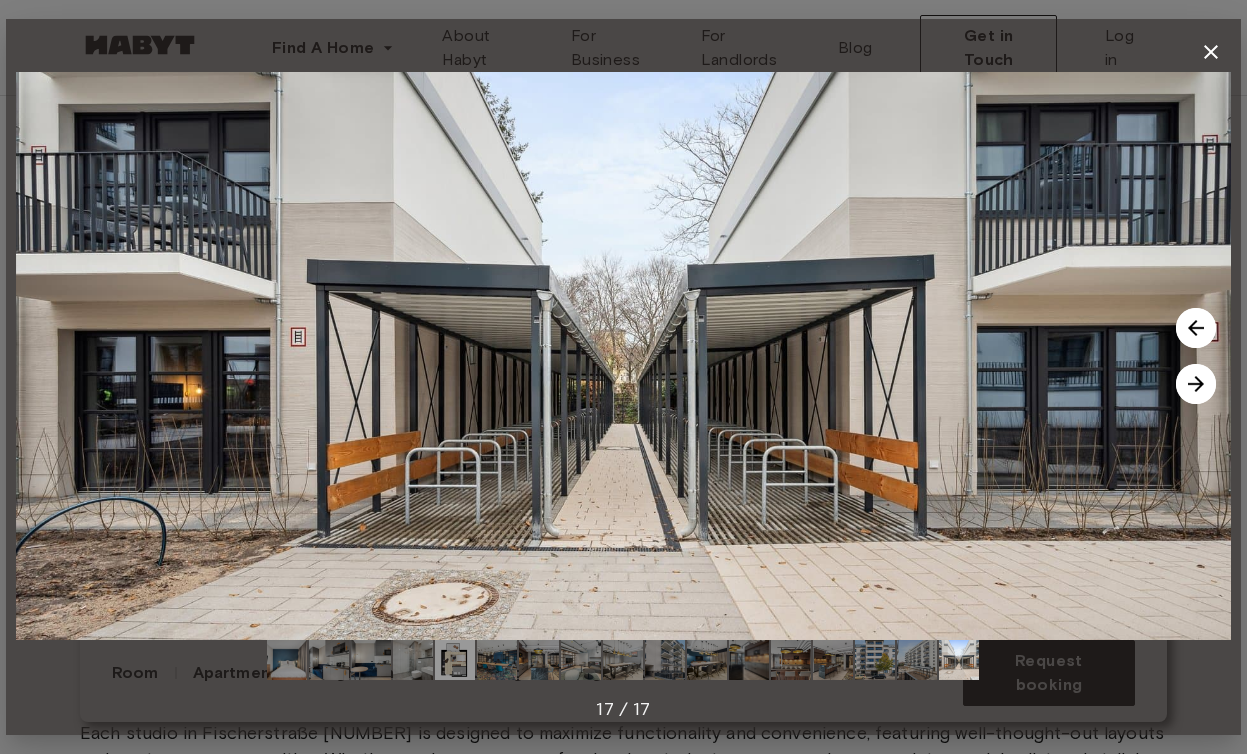 click at bounding box center [1196, 384] 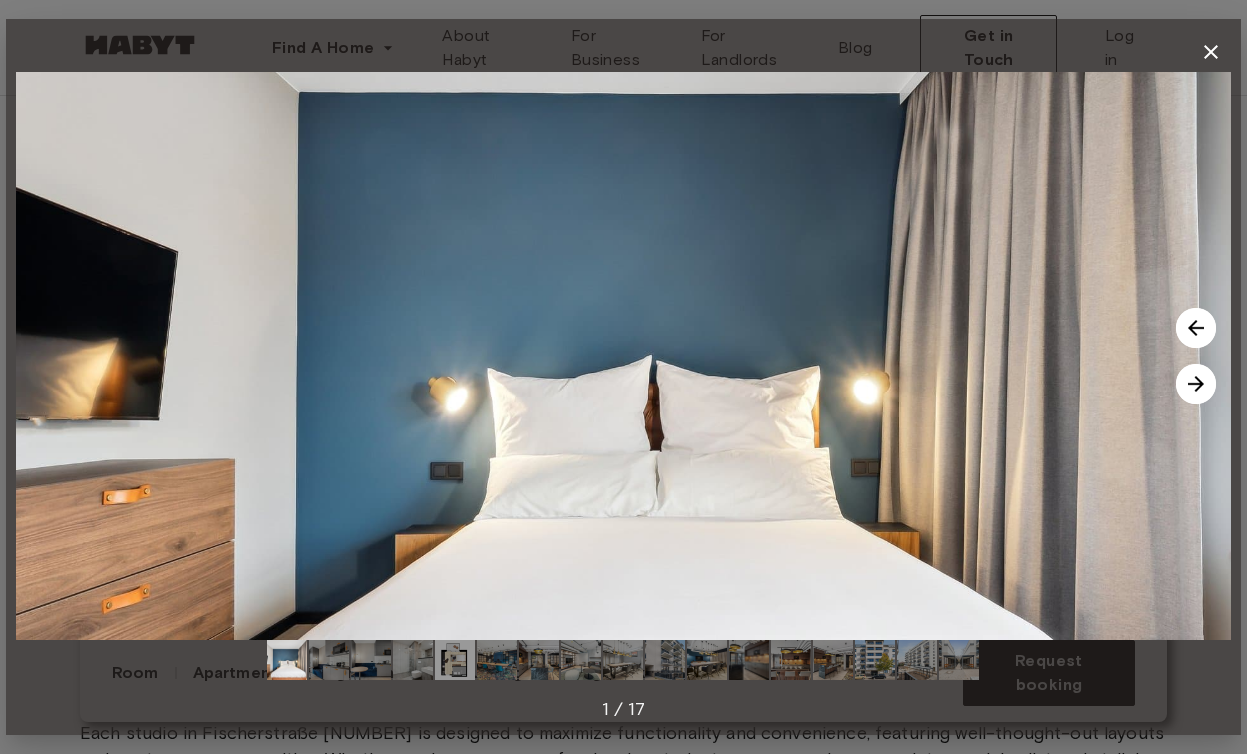 click at bounding box center (1196, 384) 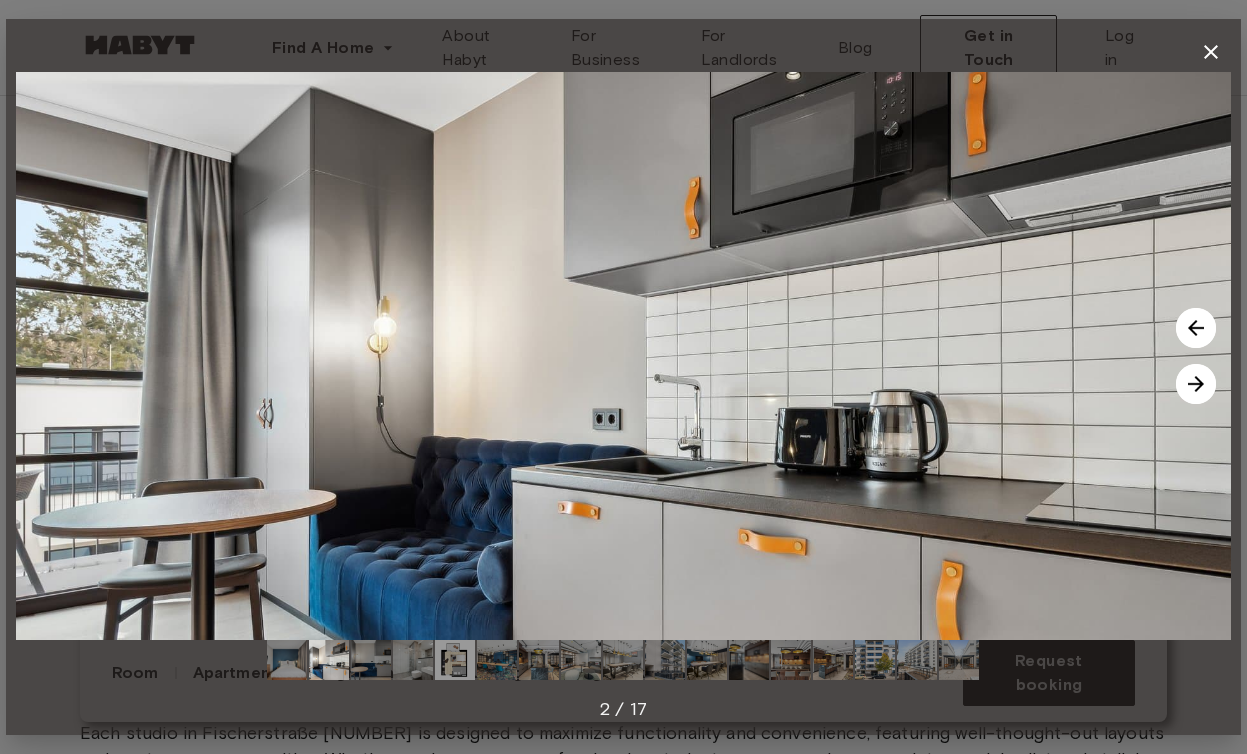 click at bounding box center (1196, 384) 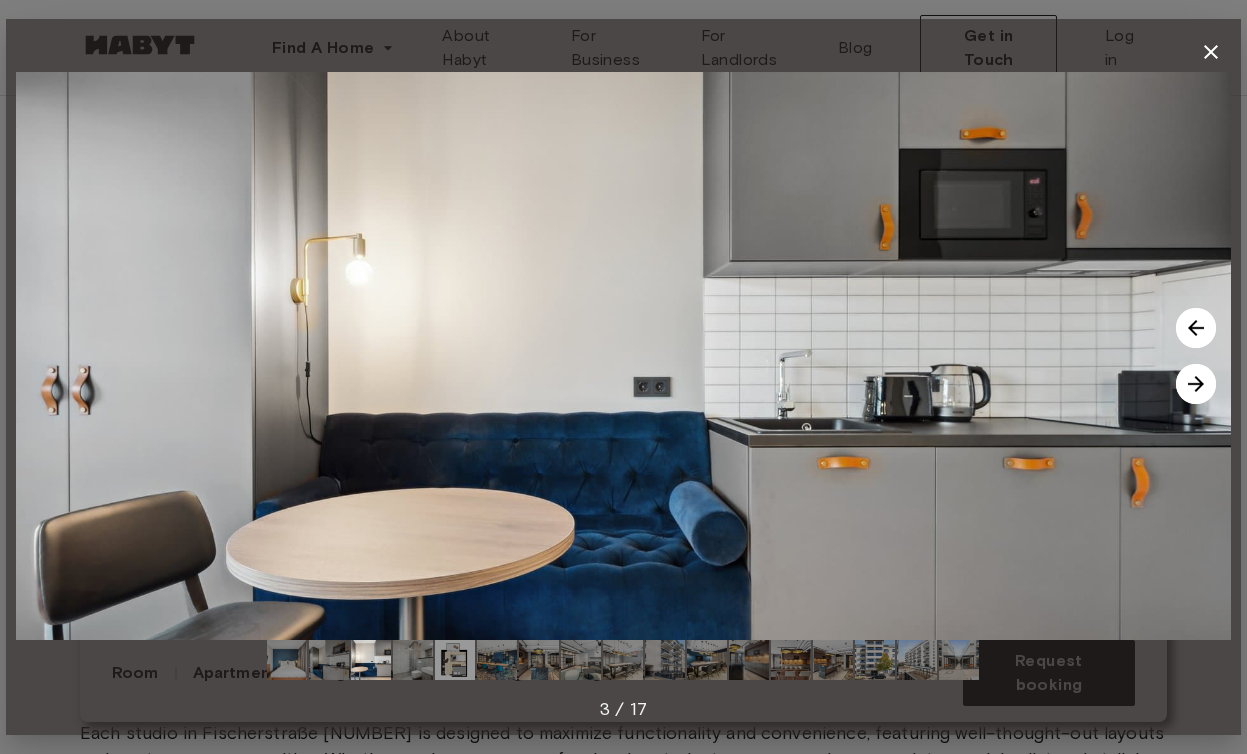 click at bounding box center (1196, 384) 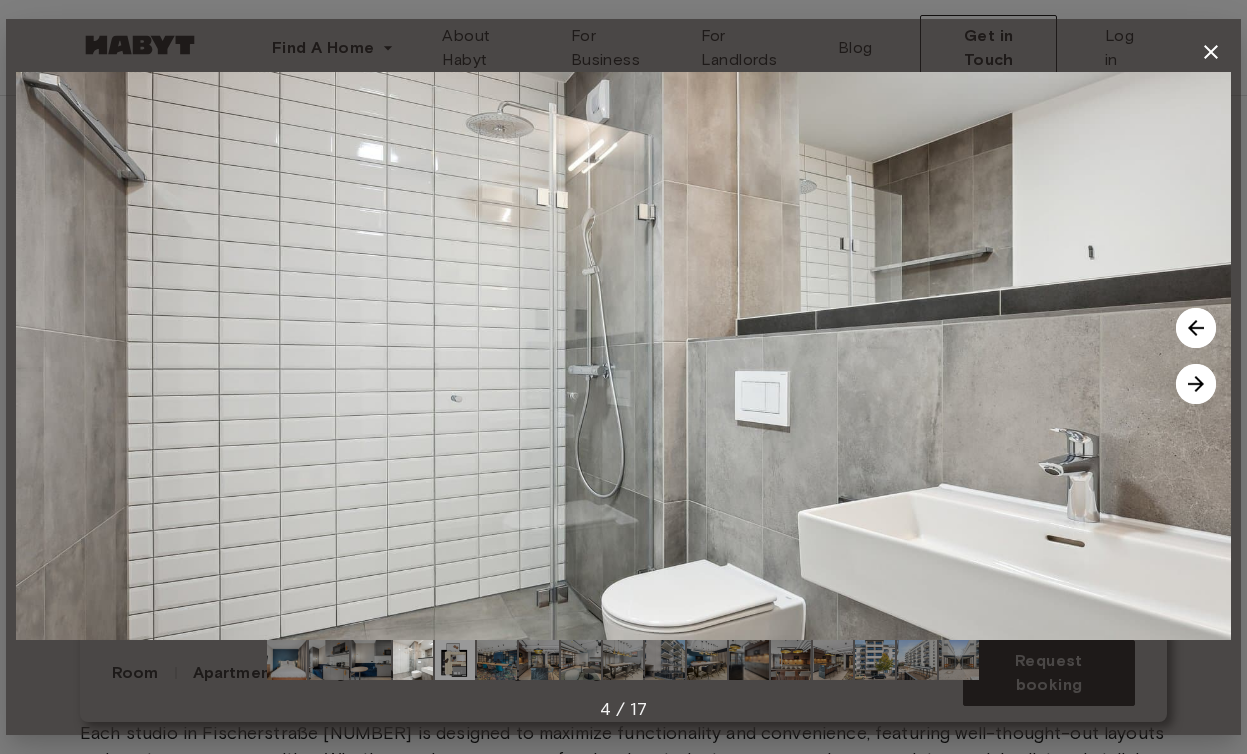 click at bounding box center [1196, 384] 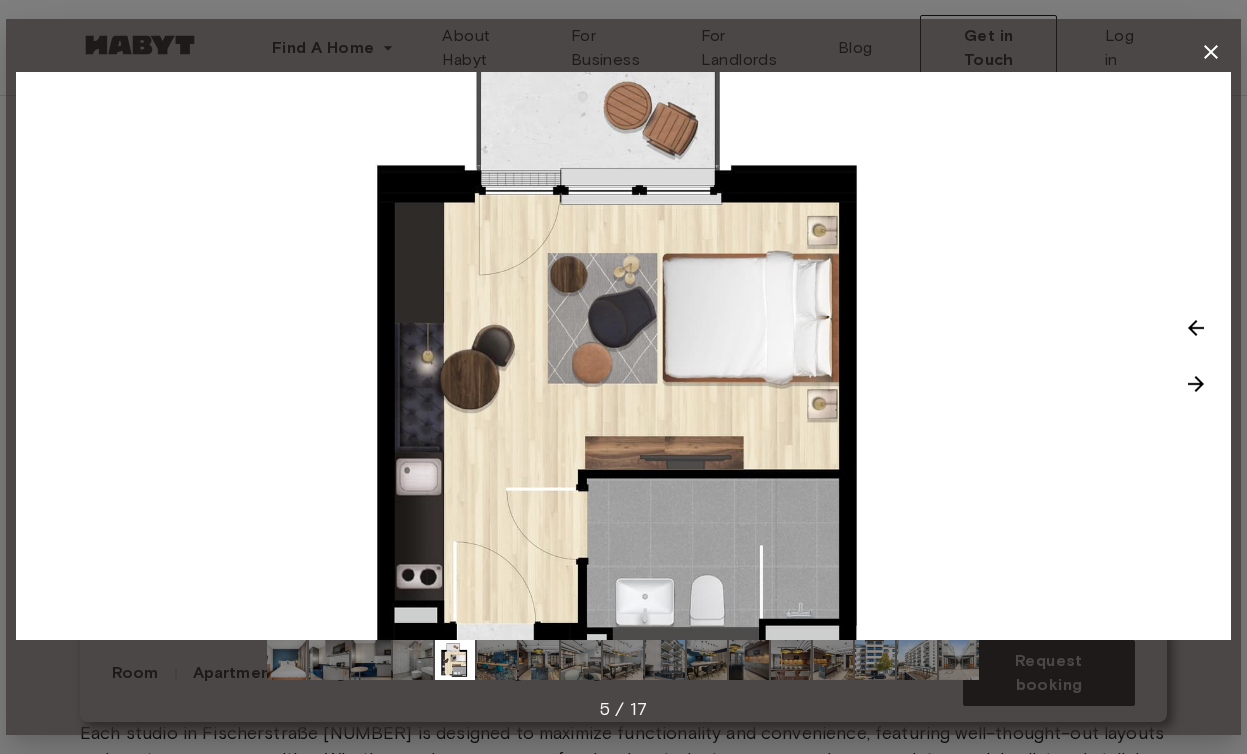 click at bounding box center [623, 356] 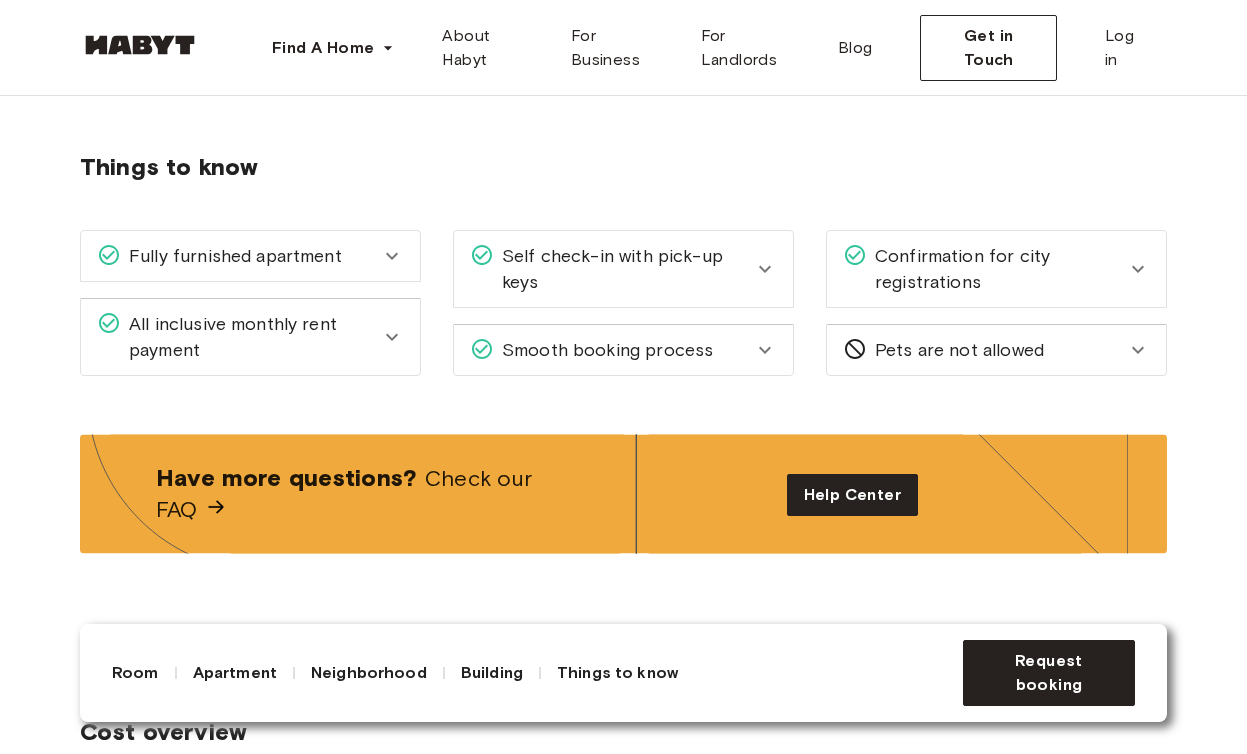 scroll, scrollTop: 2759, scrollLeft: 0, axis: vertical 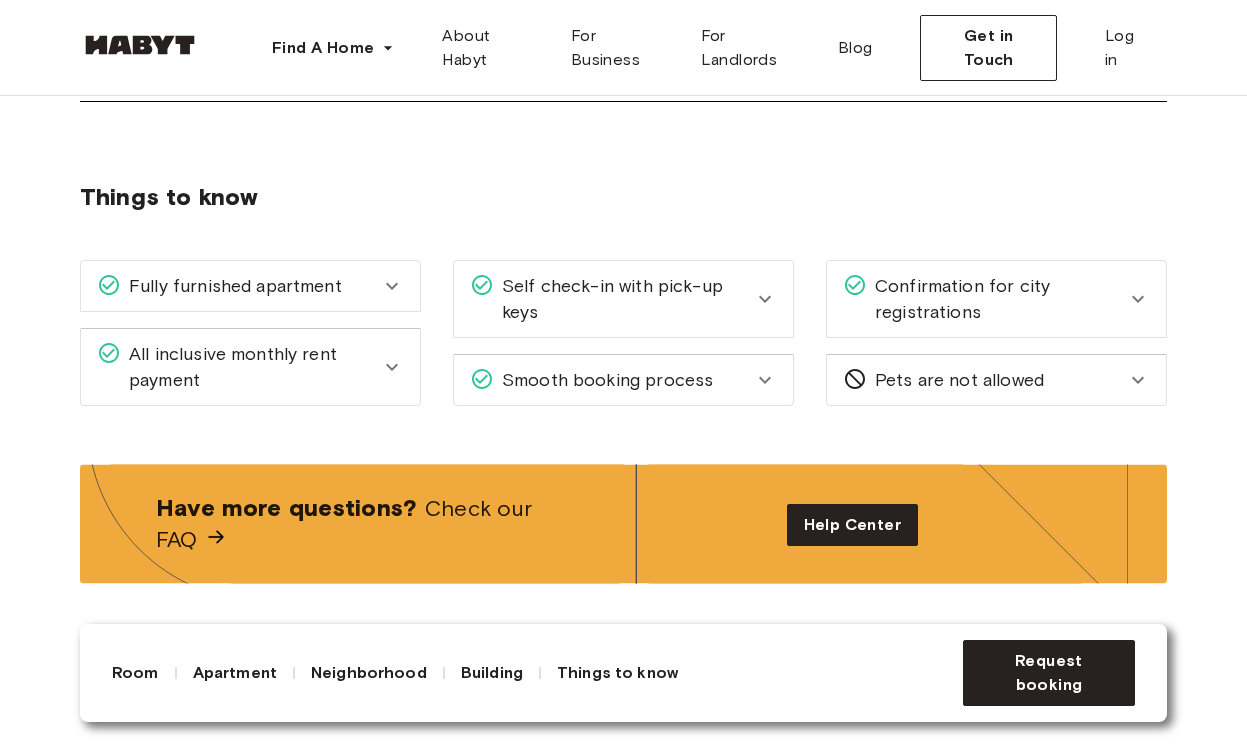 click 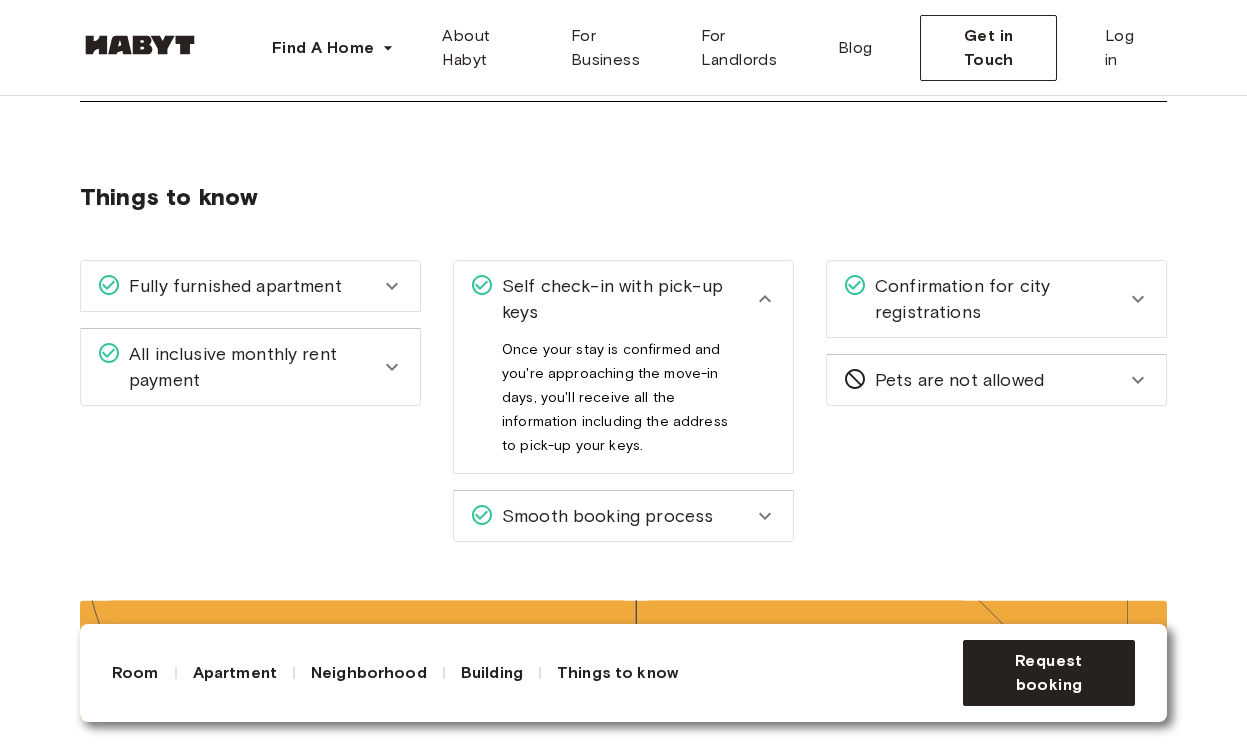 click on "Confirmation for city registrations" at bounding box center (996, 299) 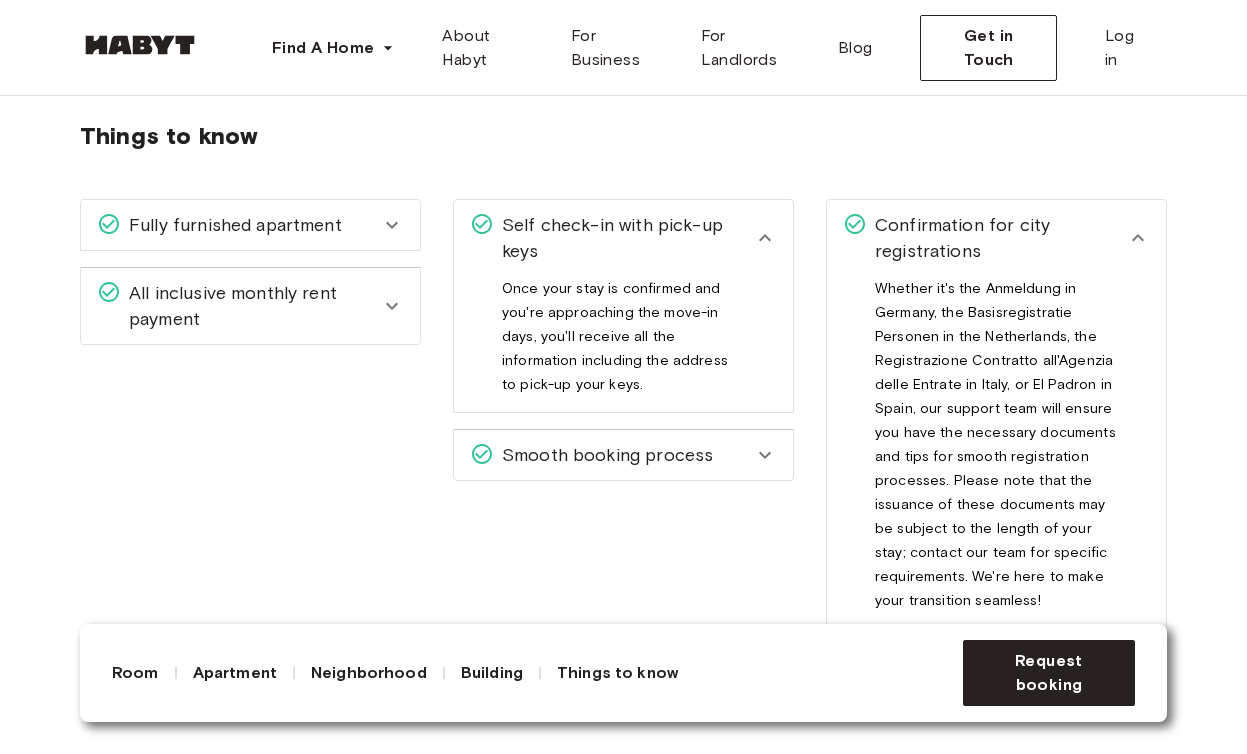 scroll, scrollTop: 2840, scrollLeft: 0, axis: vertical 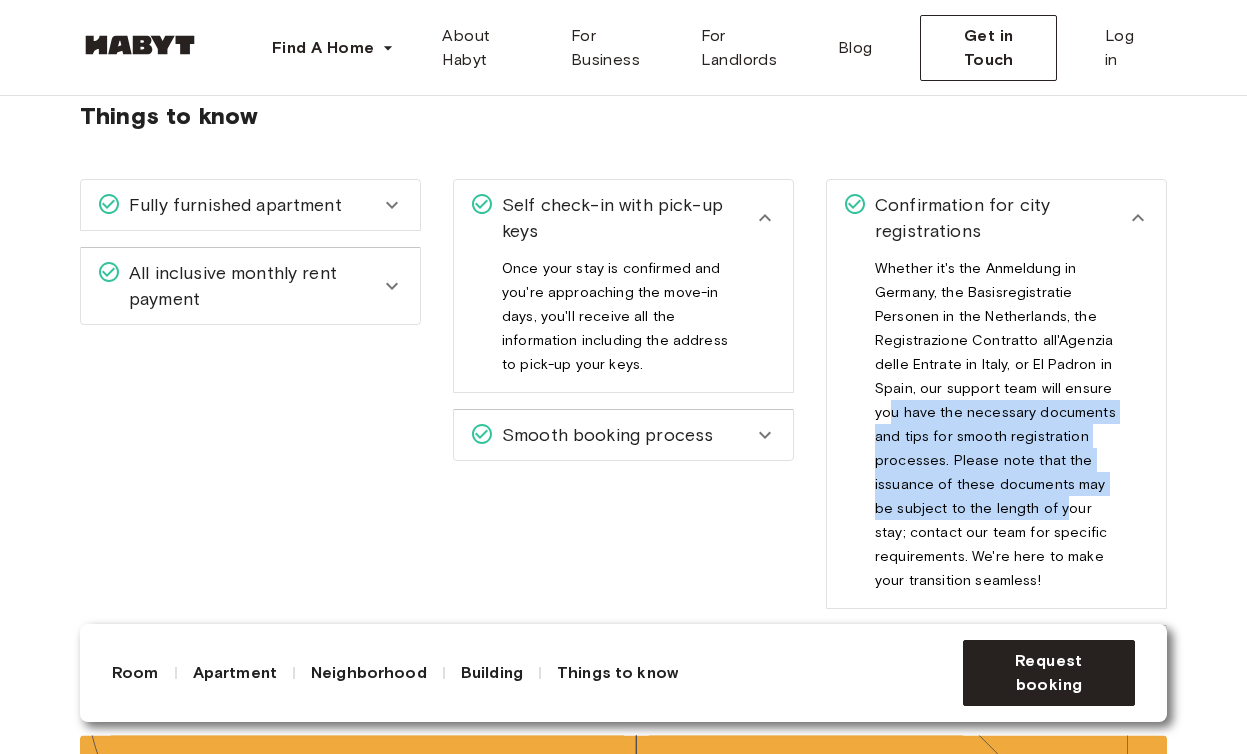 drag, startPoint x: 893, startPoint y: 417, endPoint x: 1040, endPoint y: 498, distance: 167.8392 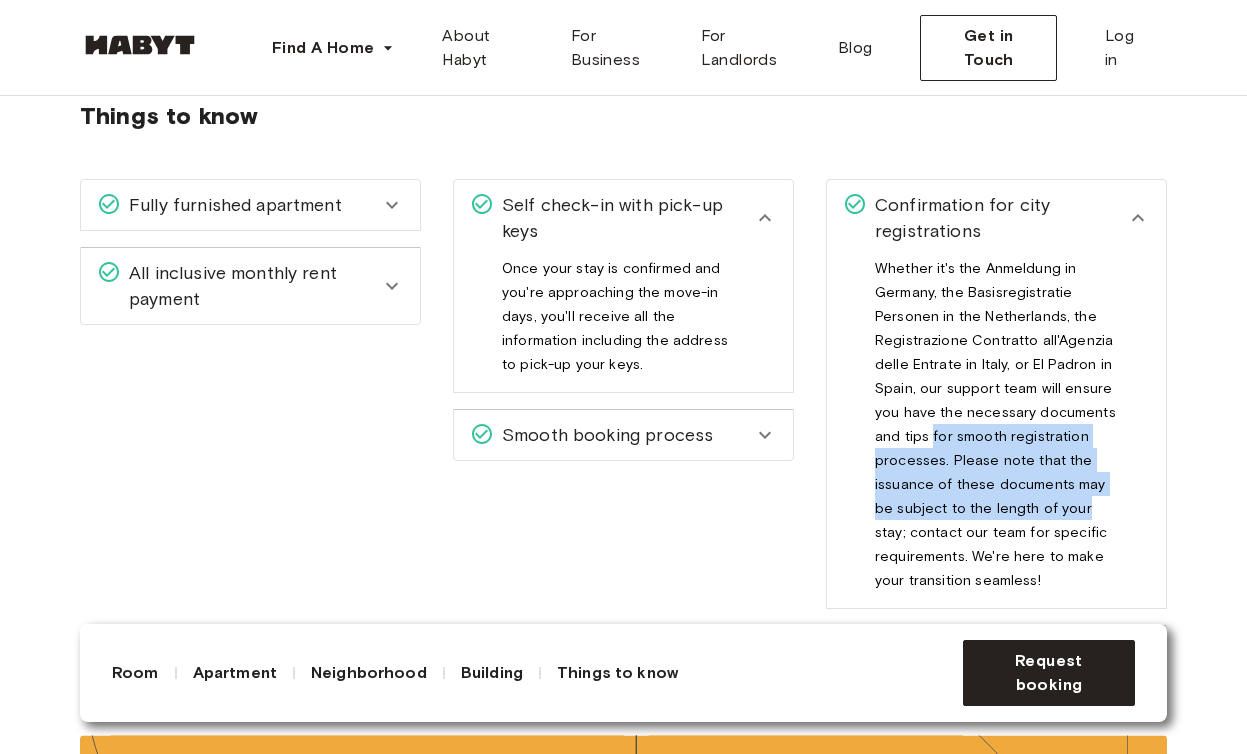 drag, startPoint x: 1040, startPoint y: 498, endPoint x: 945, endPoint y: 445, distance: 108.78419 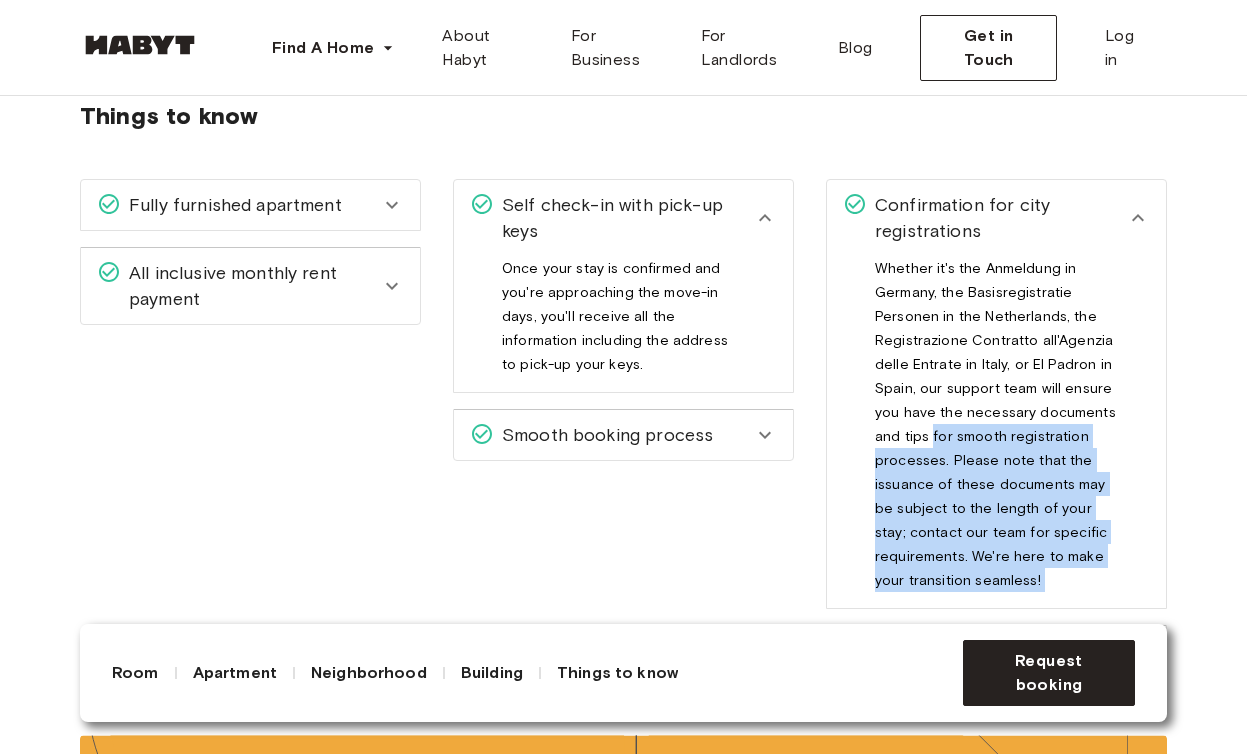 drag, startPoint x: 945, startPoint y: 445, endPoint x: 1062, endPoint y: 571, distance: 171.94476 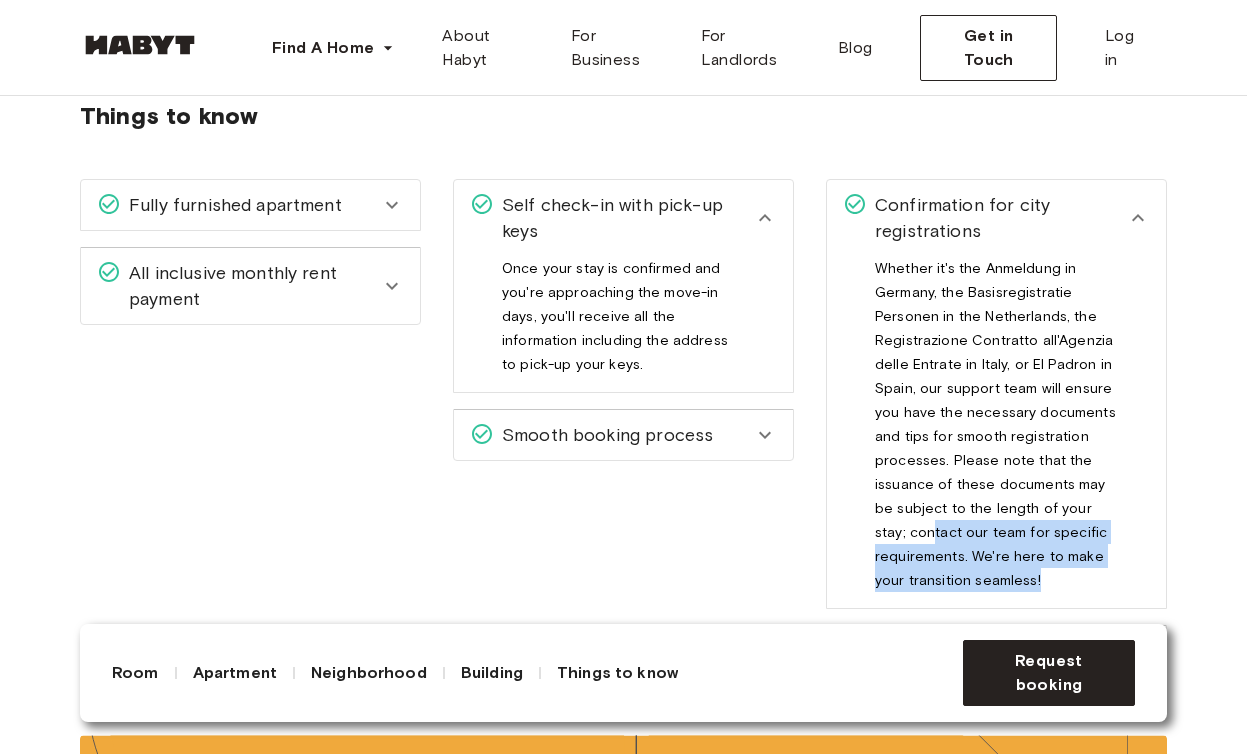 drag, startPoint x: 1060, startPoint y: 584, endPoint x: 896, endPoint y: 523, distance: 174.97714 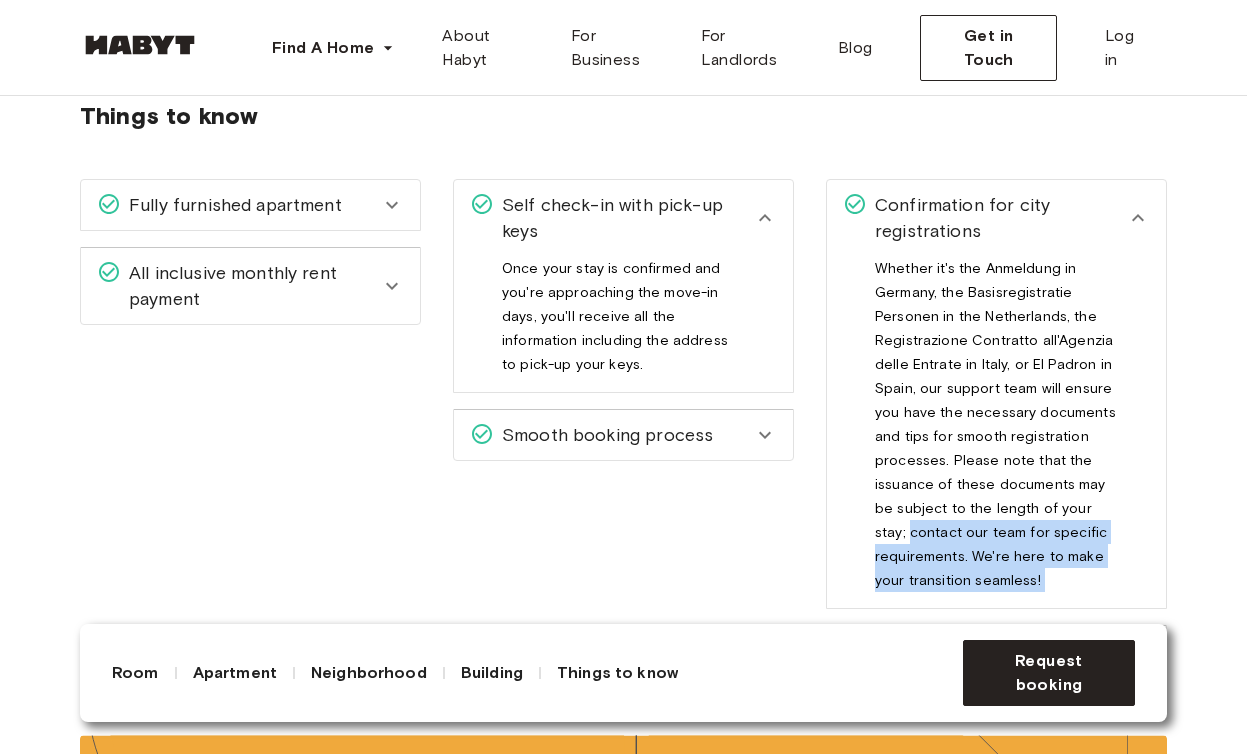 drag, startPoint x: 896, startPoint y: 523, endPoint x: 1121, endPoint y: 627, distance: 247.87296 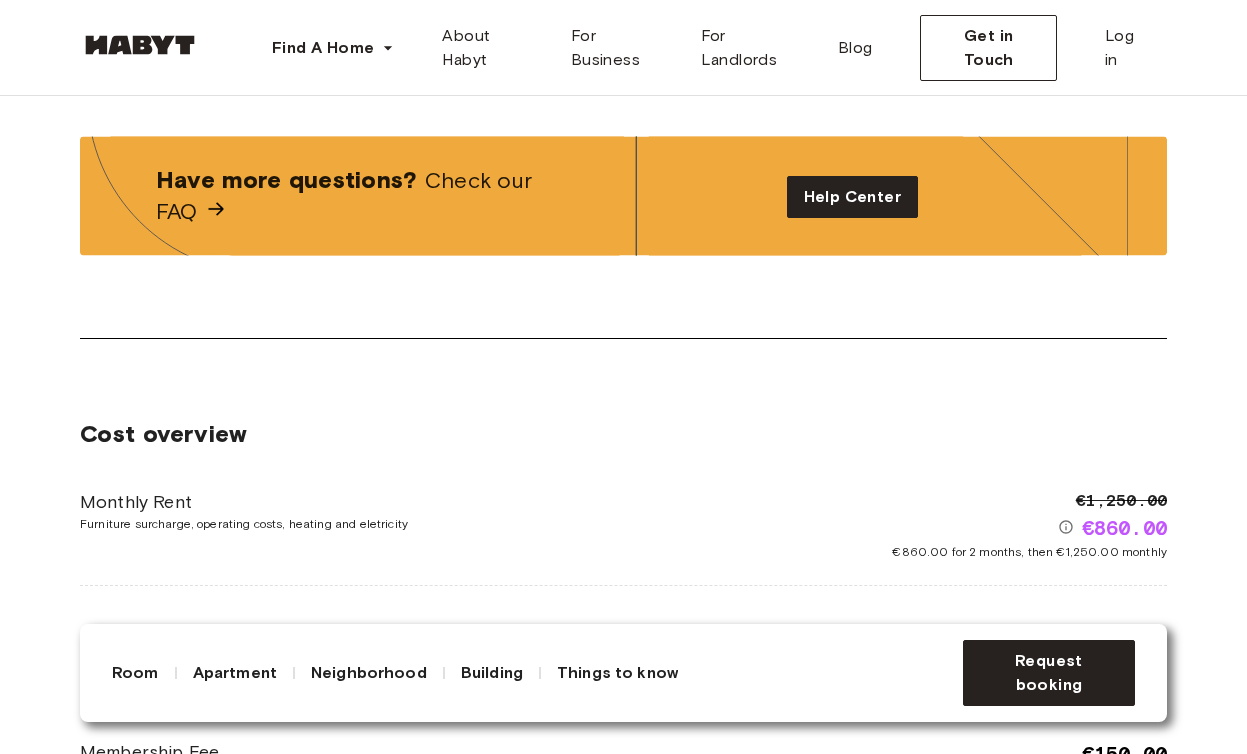 scroll, scrollTop: 3728, scrollLeft: 0, axis: vertical 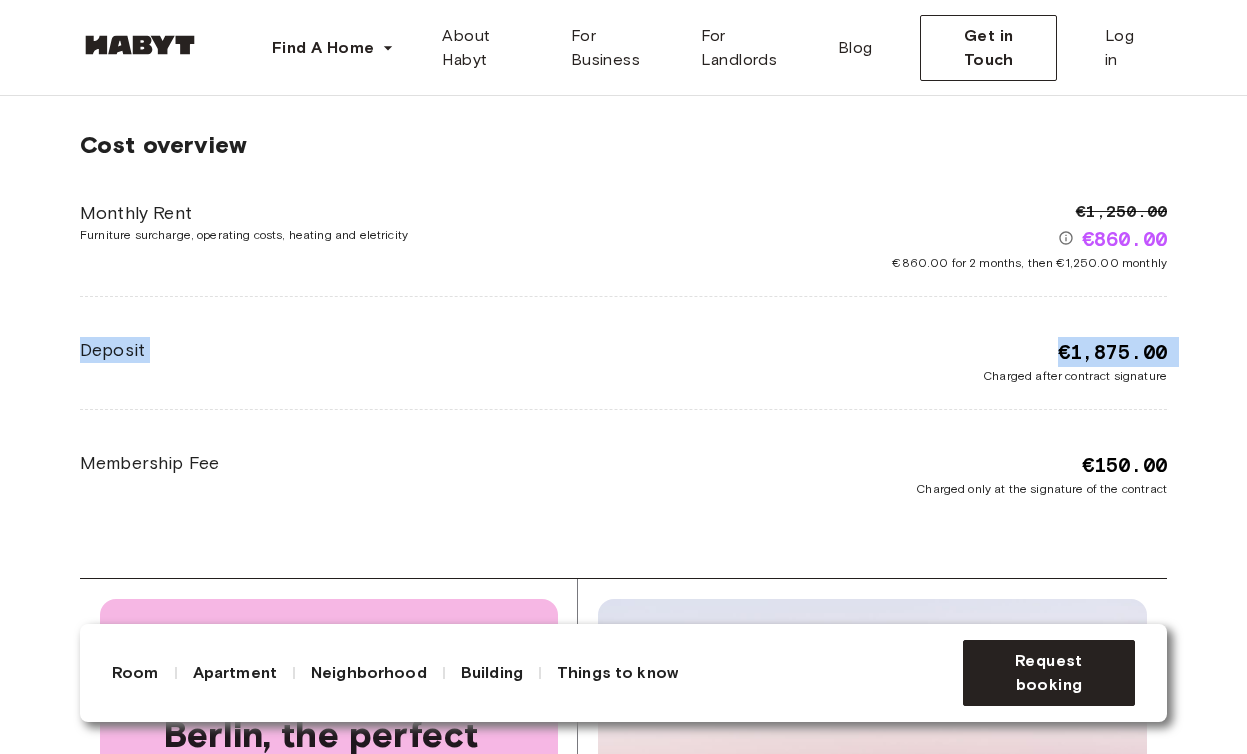 drag, startPoint x: 1044, startPoint y: 355, endPoint x: 1191, endPoint y: 397, distance: 152.88231 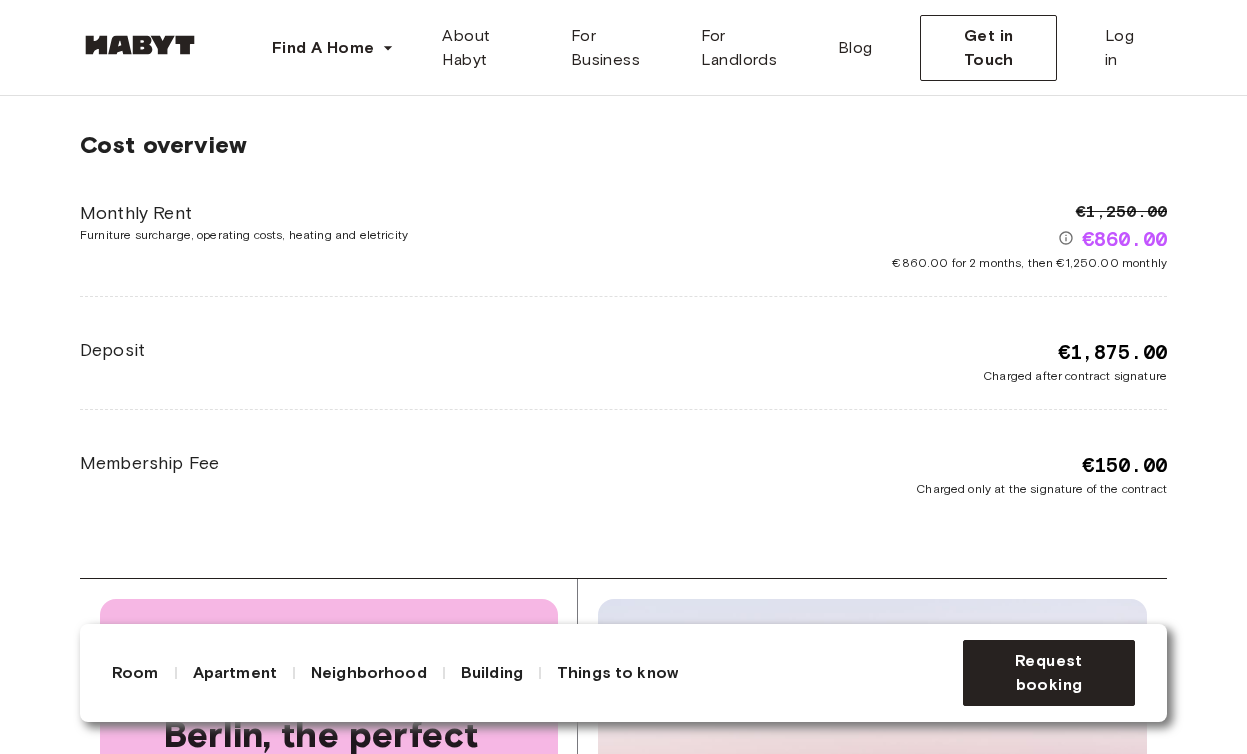 click on "€150.00 Charged only at the signature of the contract" at bounding box center [896, 474] 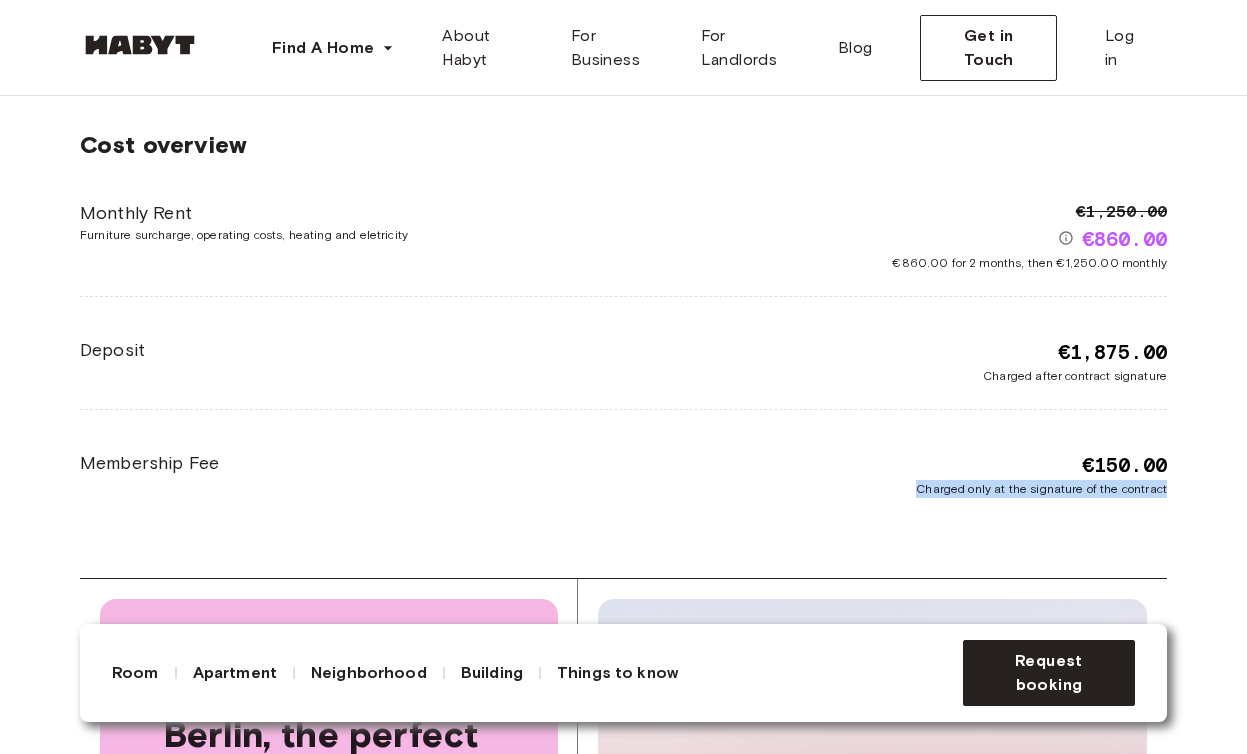 drag, startPoint x: 918, startPoint y: 476, endPoint x: 1110, endPoint y: 523, distance: 197.66891 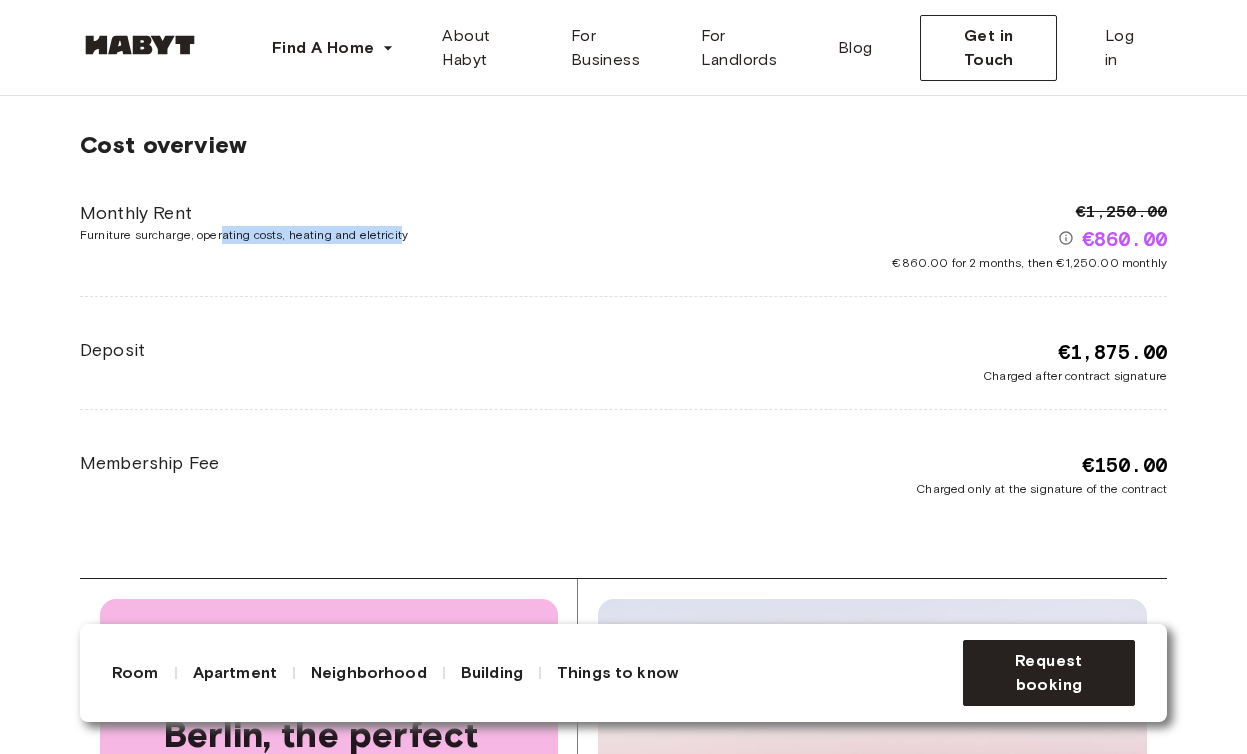 drag, startPoint x: 223, startPoint y: 238, endPoint x: 395, endPoint y: 241, distance: 172.02615 